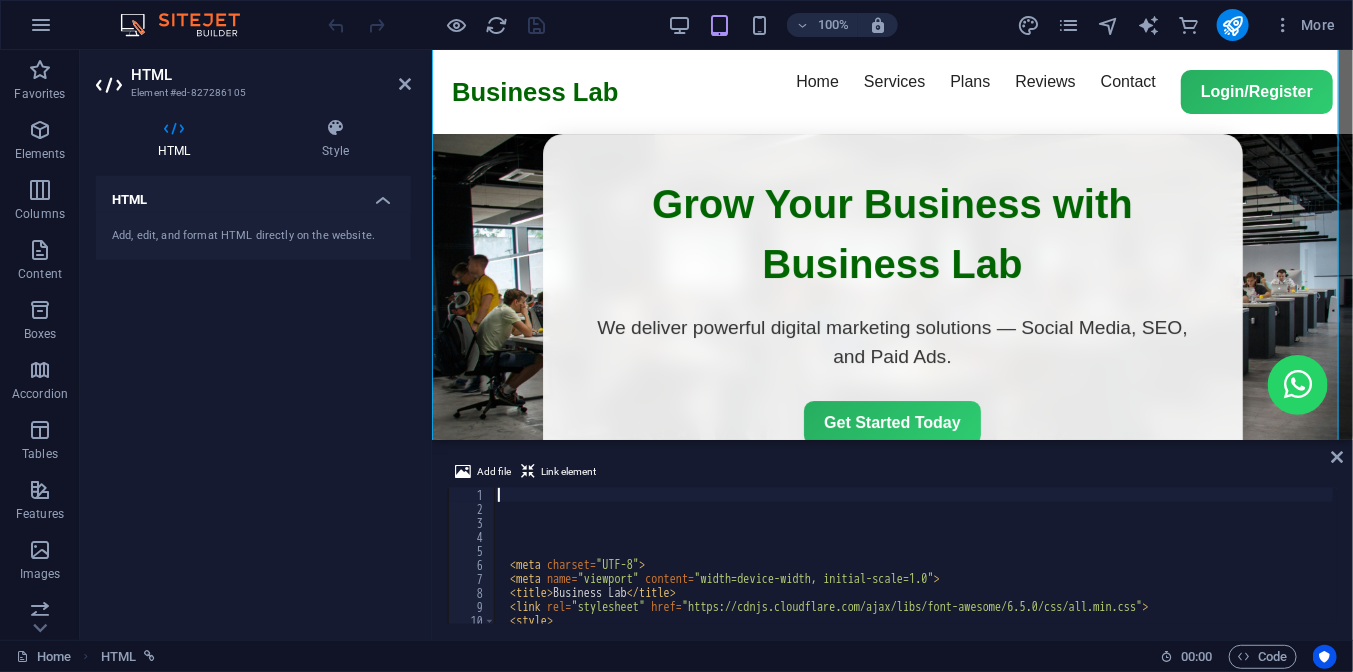scroll, scrollTop: 897, scrollLeft: 0, axis: vertical 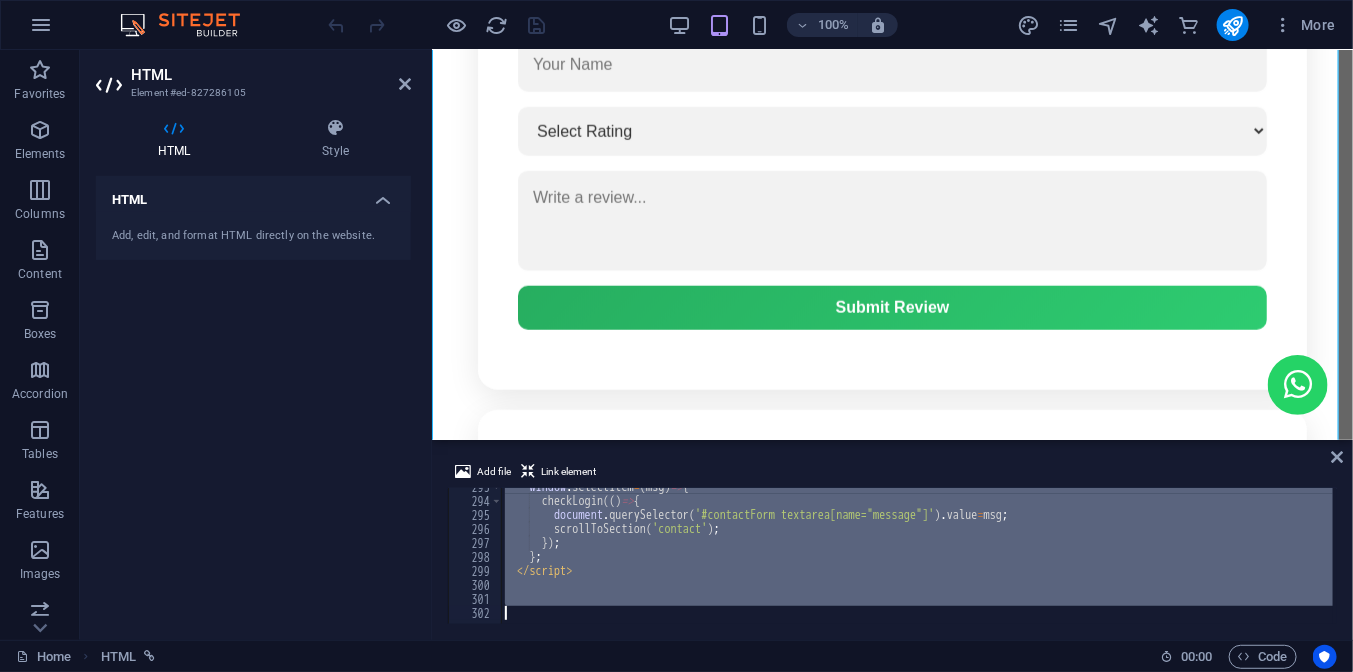 drag, startPoint x: 0, startPoint y: 0, endPoint x: 618, endPoint y: 636, distance: 886.8032 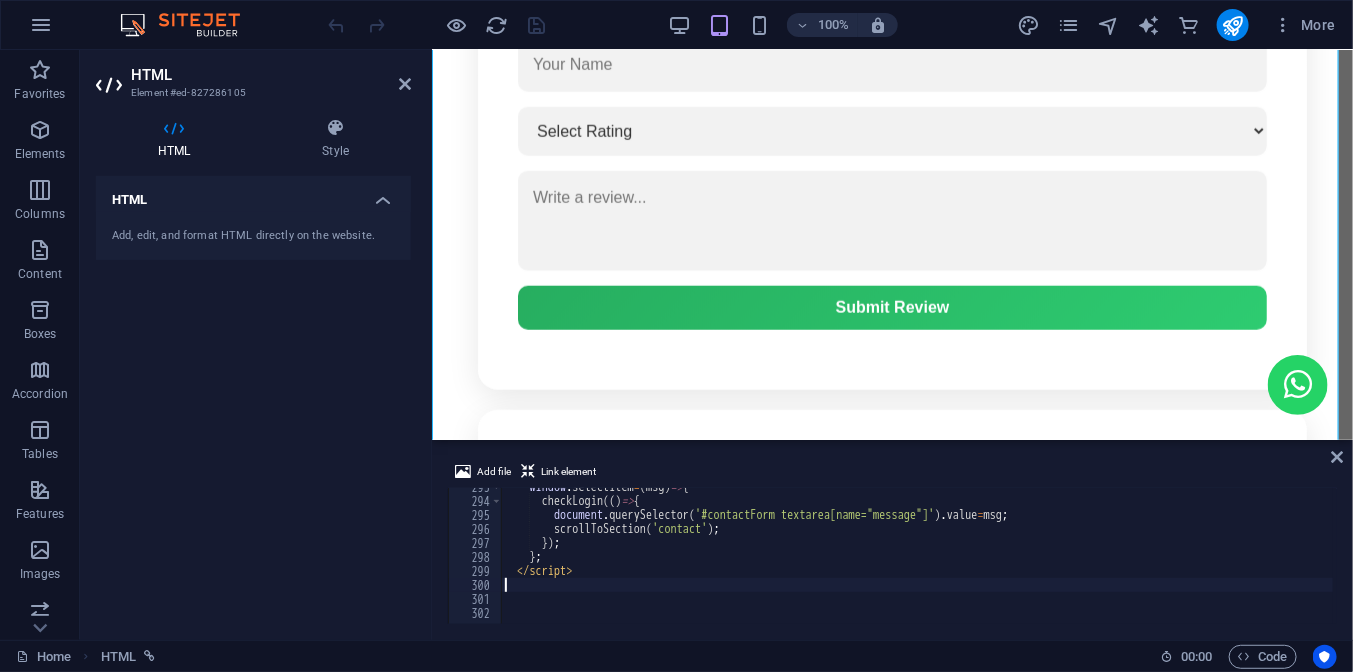 click on "window . selectItem = ( msg ) => {         checkLogin (( ) => {           document . querySelector ( '#contactForm textarea[name="message"]' ) . value = msg ;           scrollToSection ( 'contact' ) ;         }) ;      } ;    </ script >" at bounding box center (1229, 560) 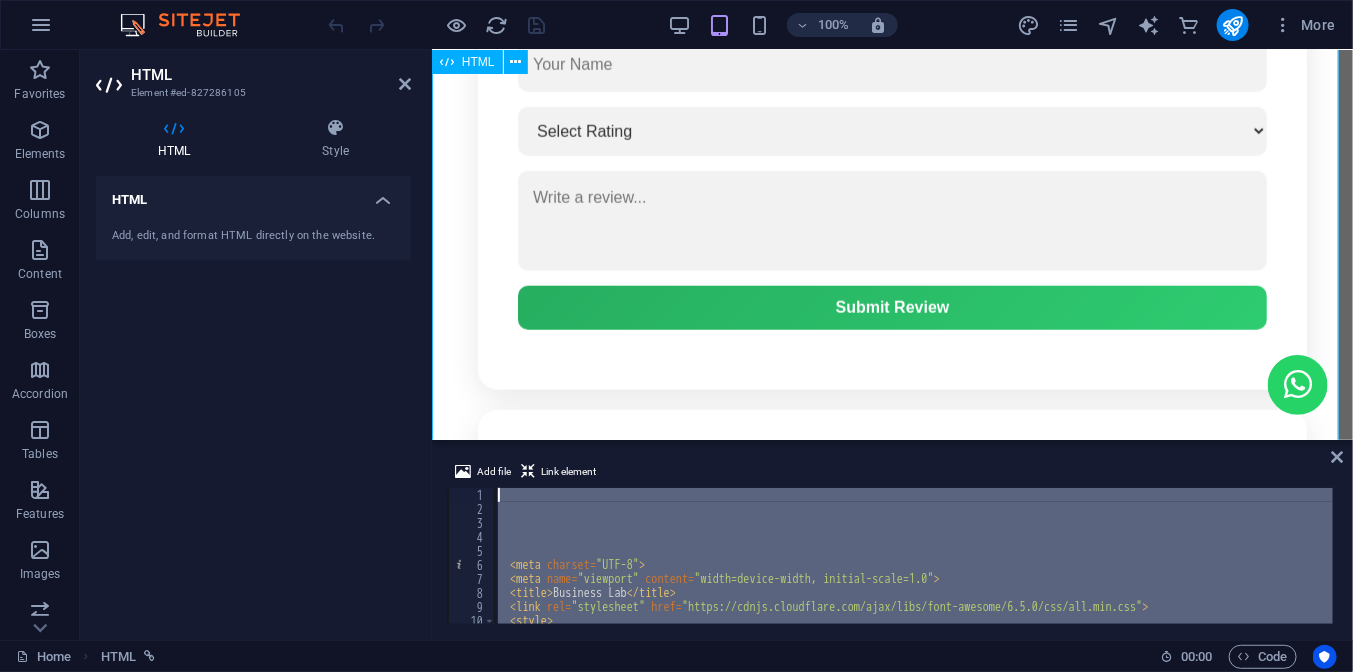 scroll, scrollTop: 0, scrollLeft: 0, axis: both 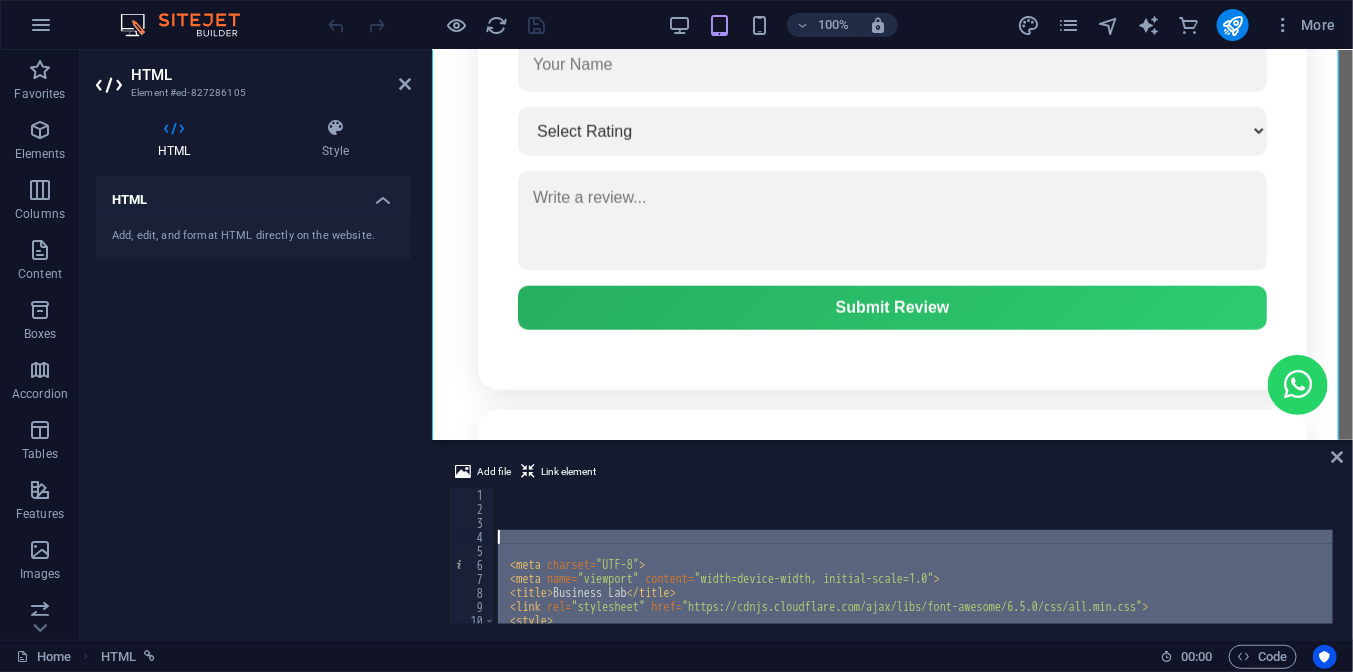 drag, startPoint x: 627, startPoint y: 466, endPoint x: 667, endPoint y: 544, distance: 87.658424 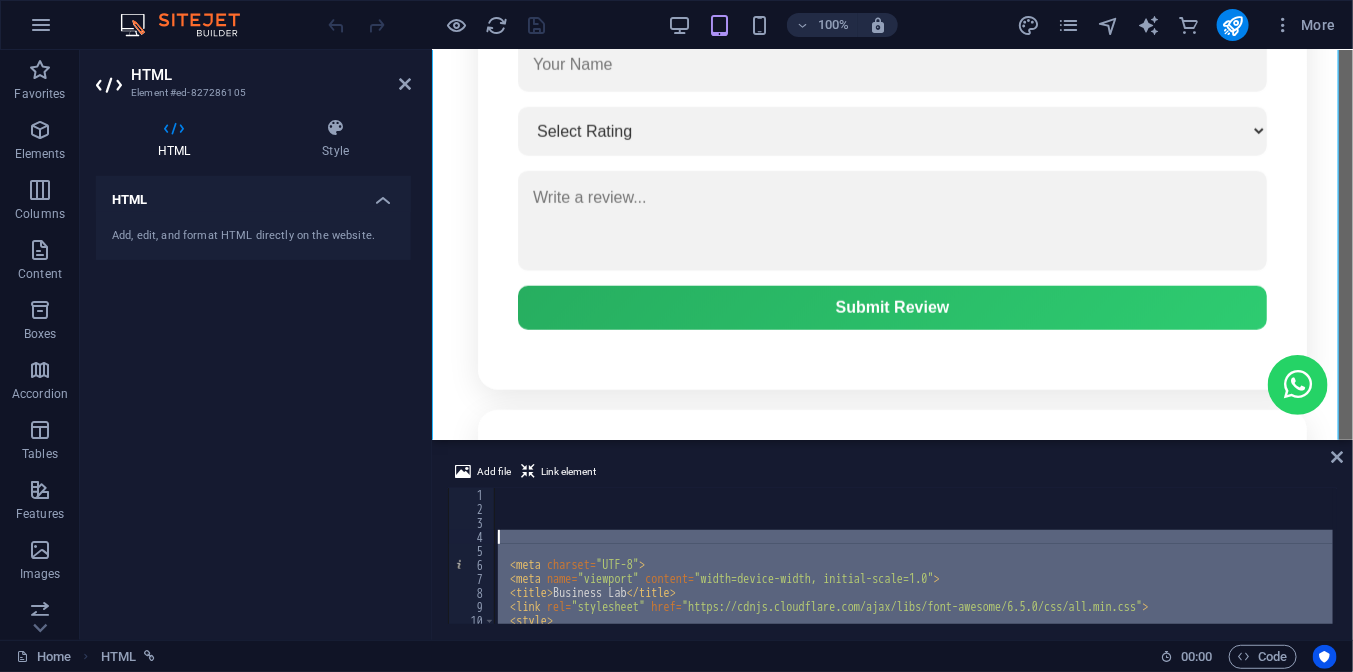 type 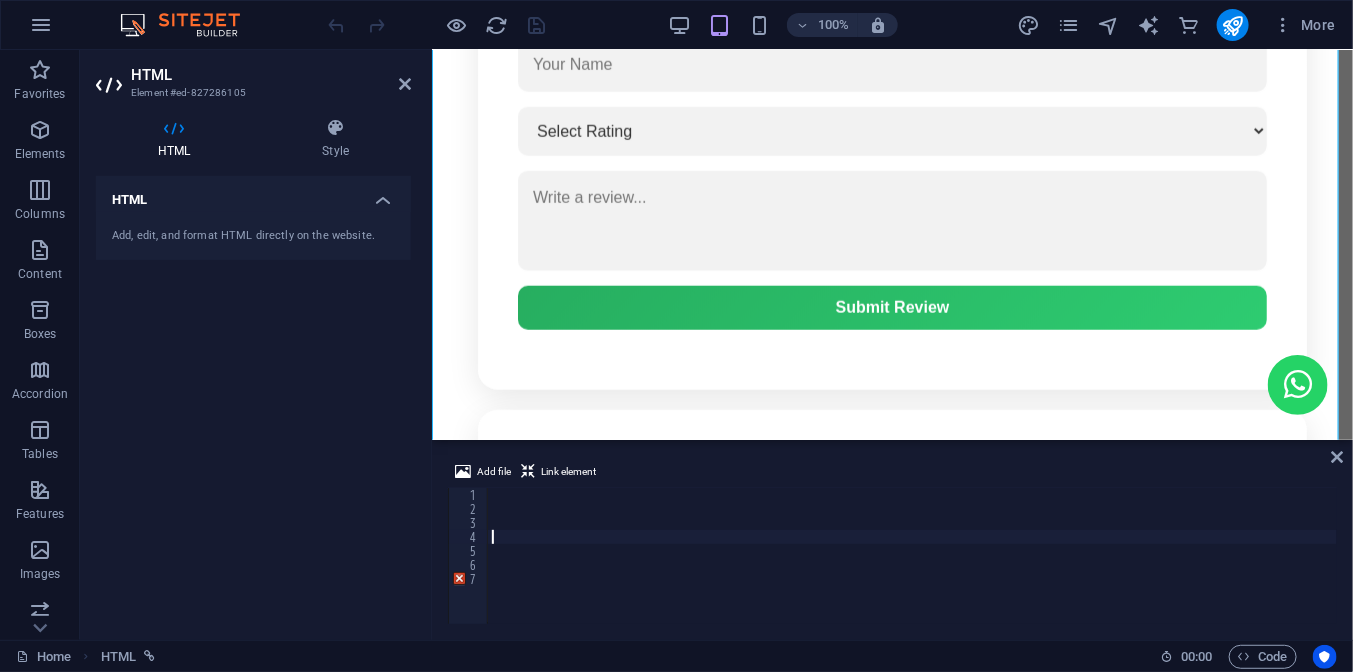 scroll, scrollTop: 3825, scrollLeft: 0, axis: vertical 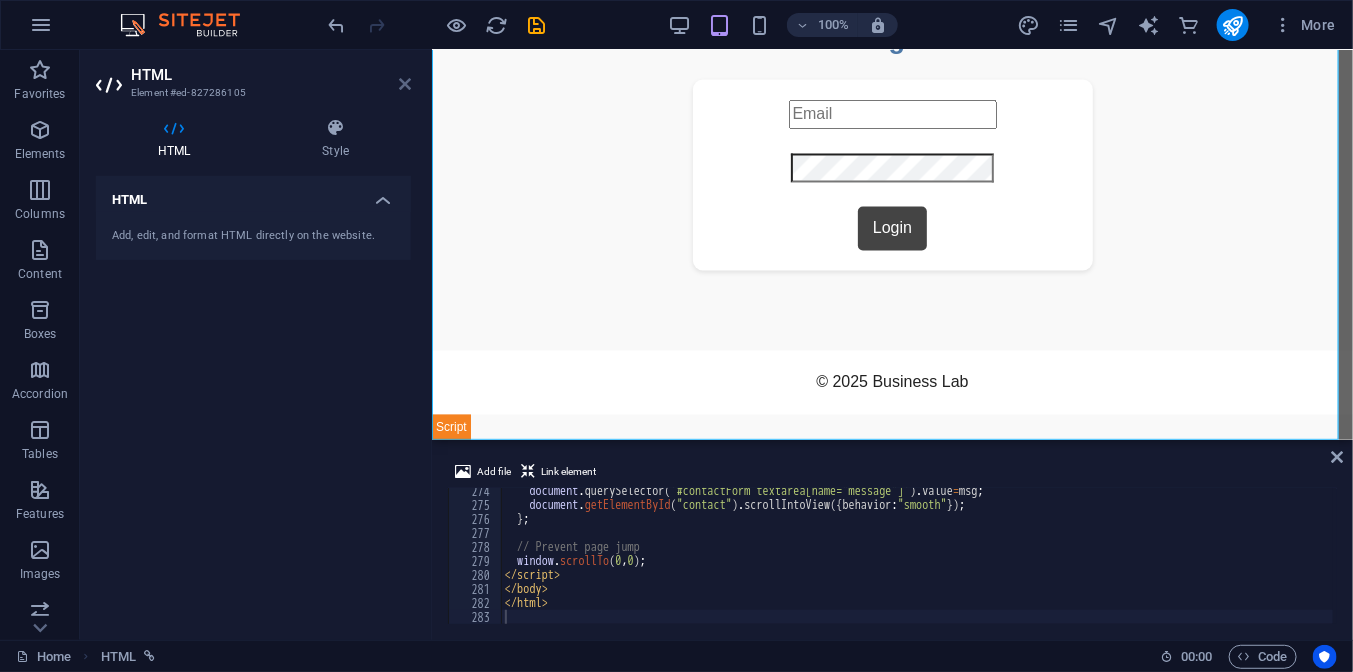 click at bounding box center [405, 84] 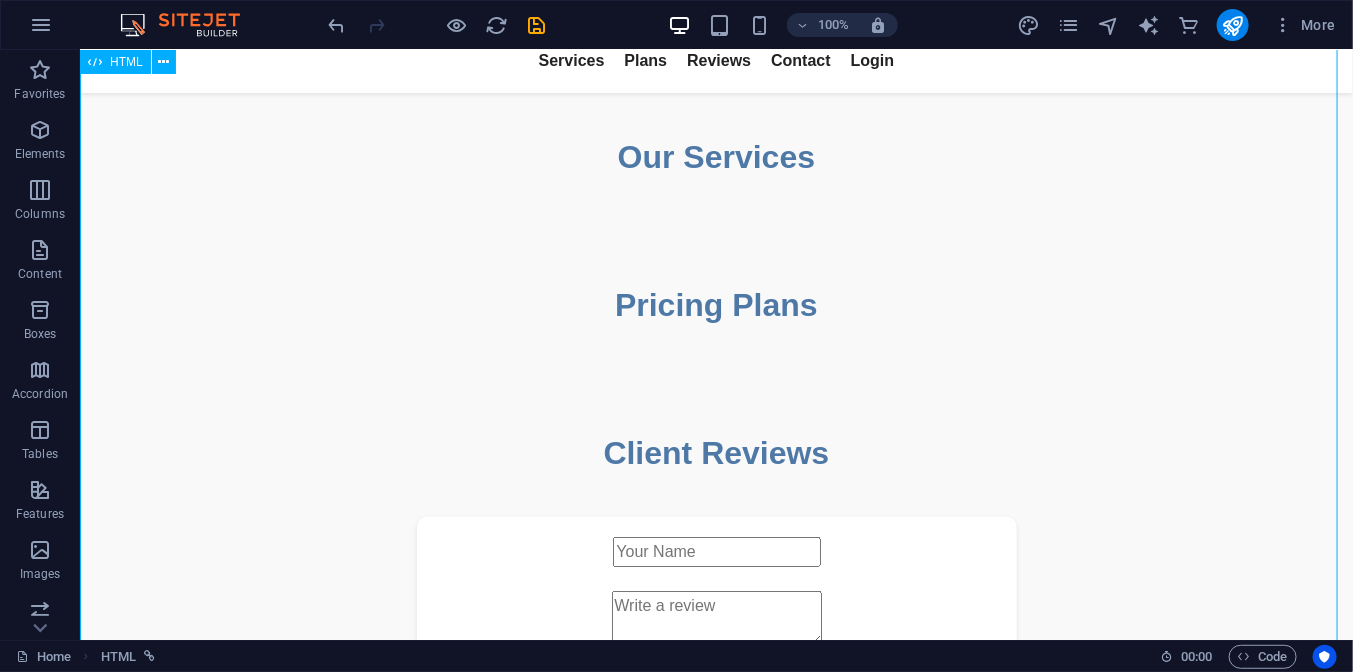 scroll, scrollTop: 0, scrollLeft: 0, axis: both 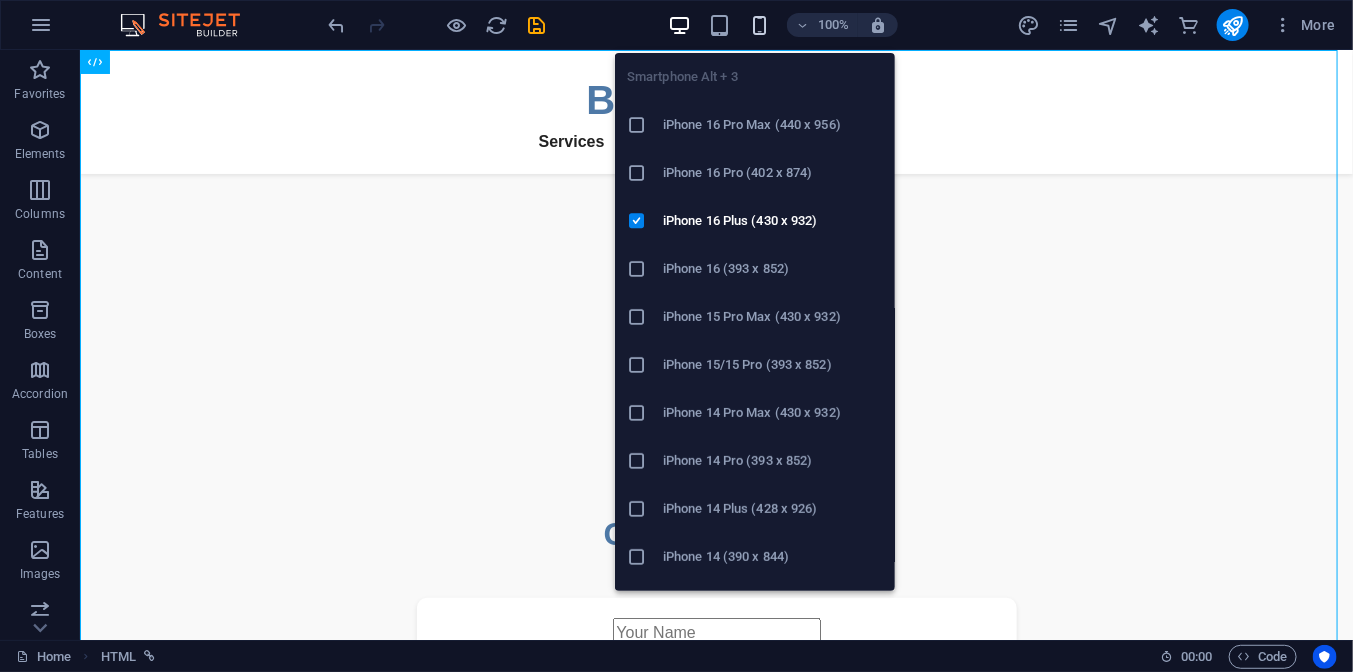 click at bounding box center [759, 25] 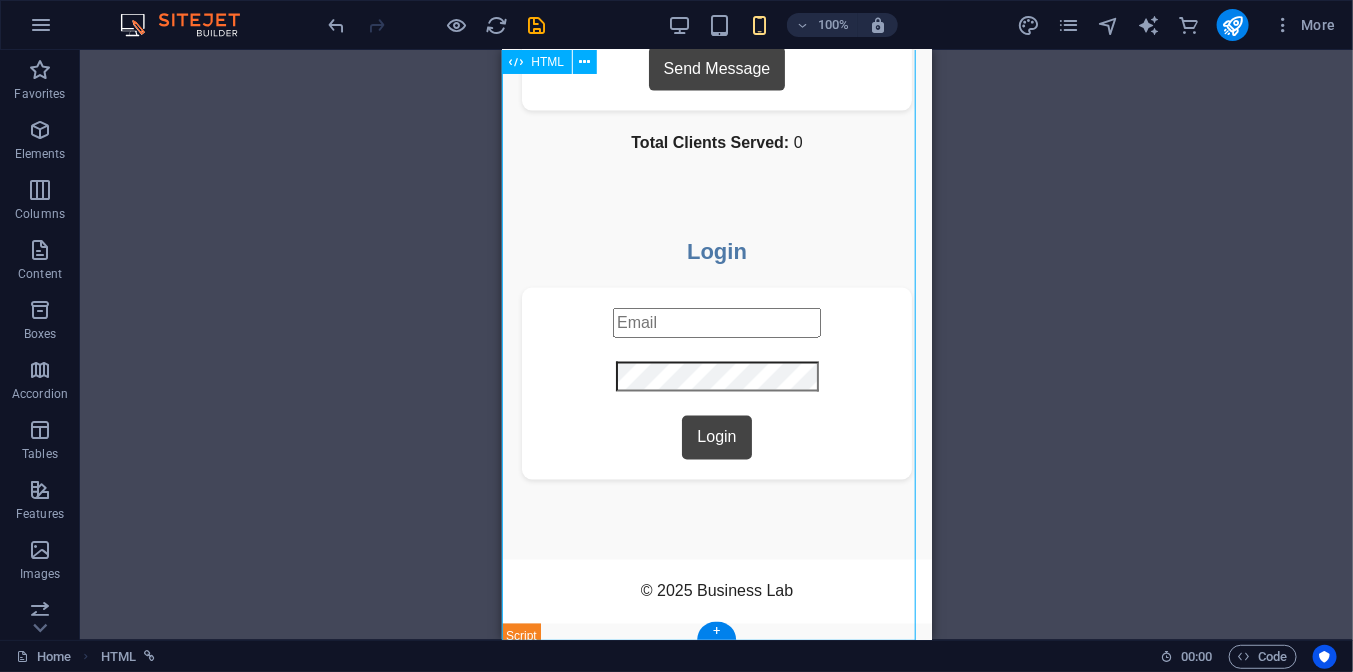 scroll, scrollTop: 1139, scrollLeft: 0, axis: vertical 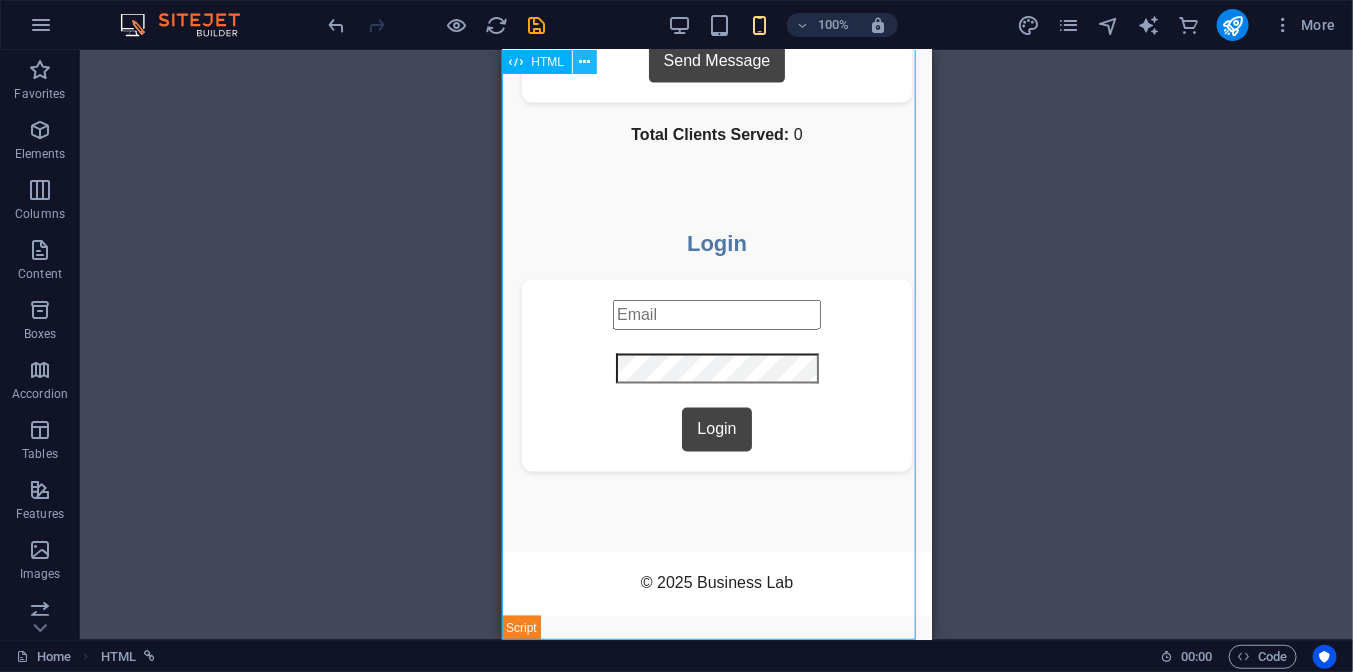 click at bounding box center (585, 62) 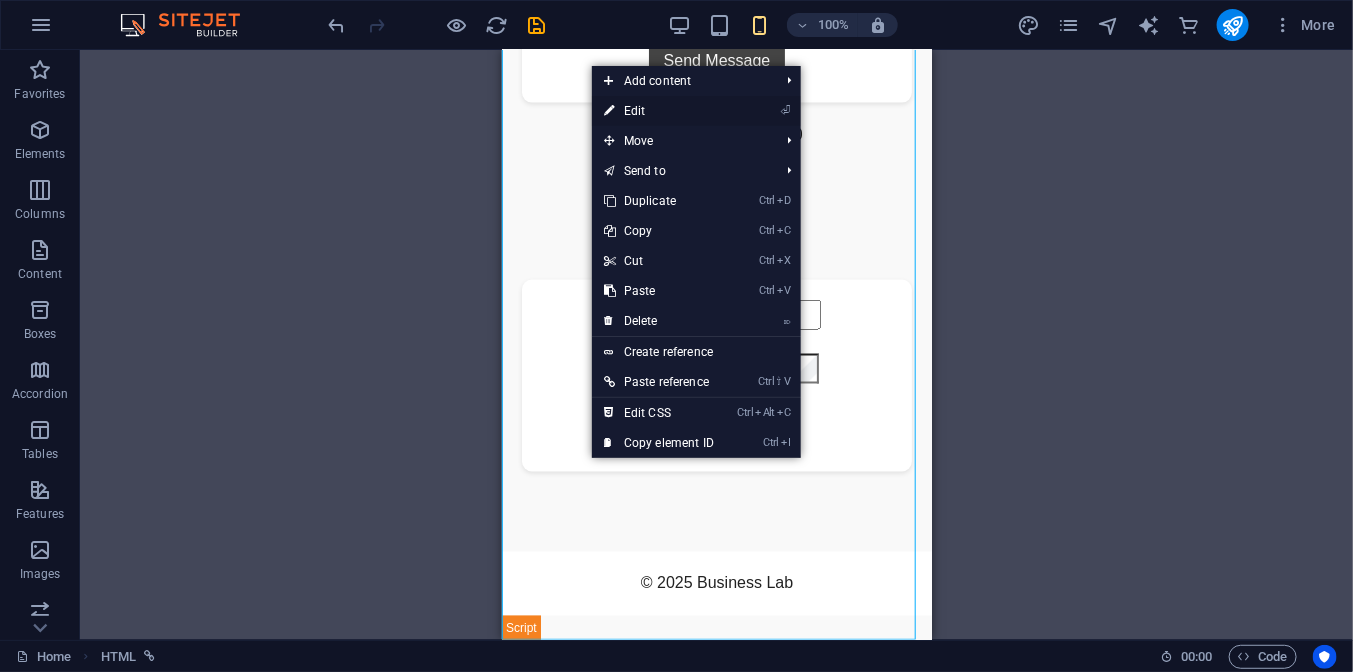 click on "⏎  Edit" at bounding box center (659, 111) 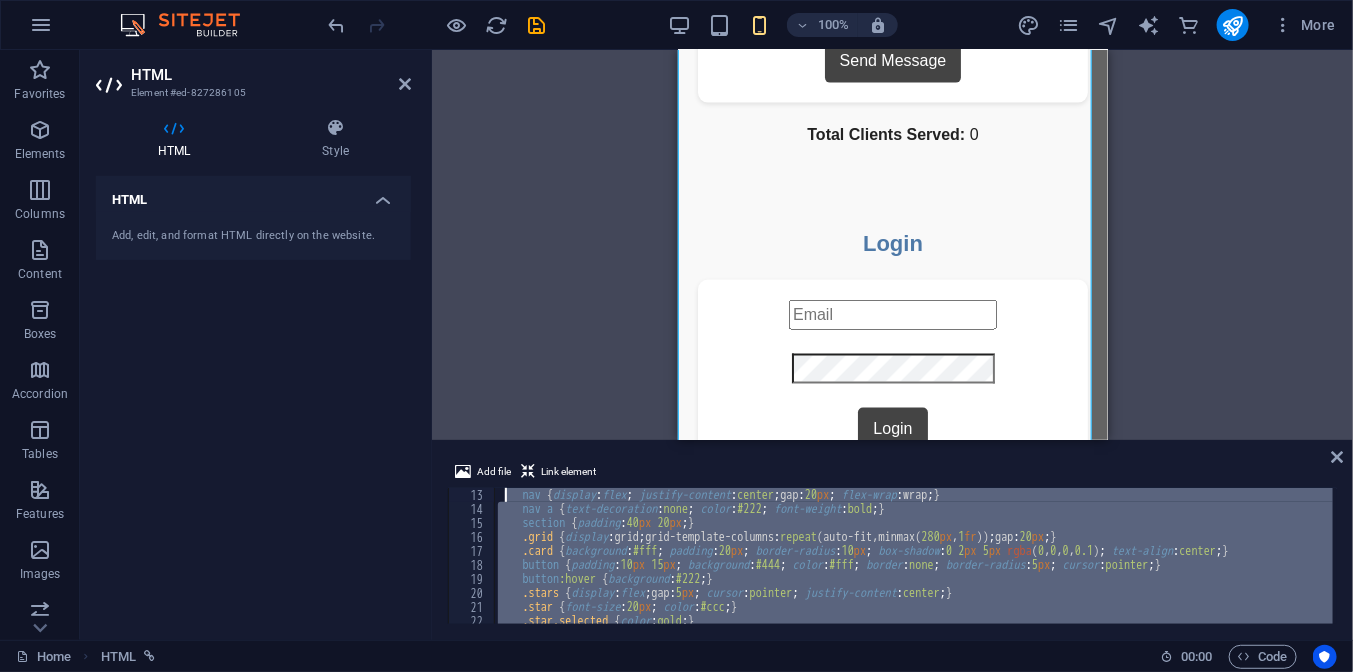 scroll, scrollTop: 0, scrollLeft: 0, axis: both 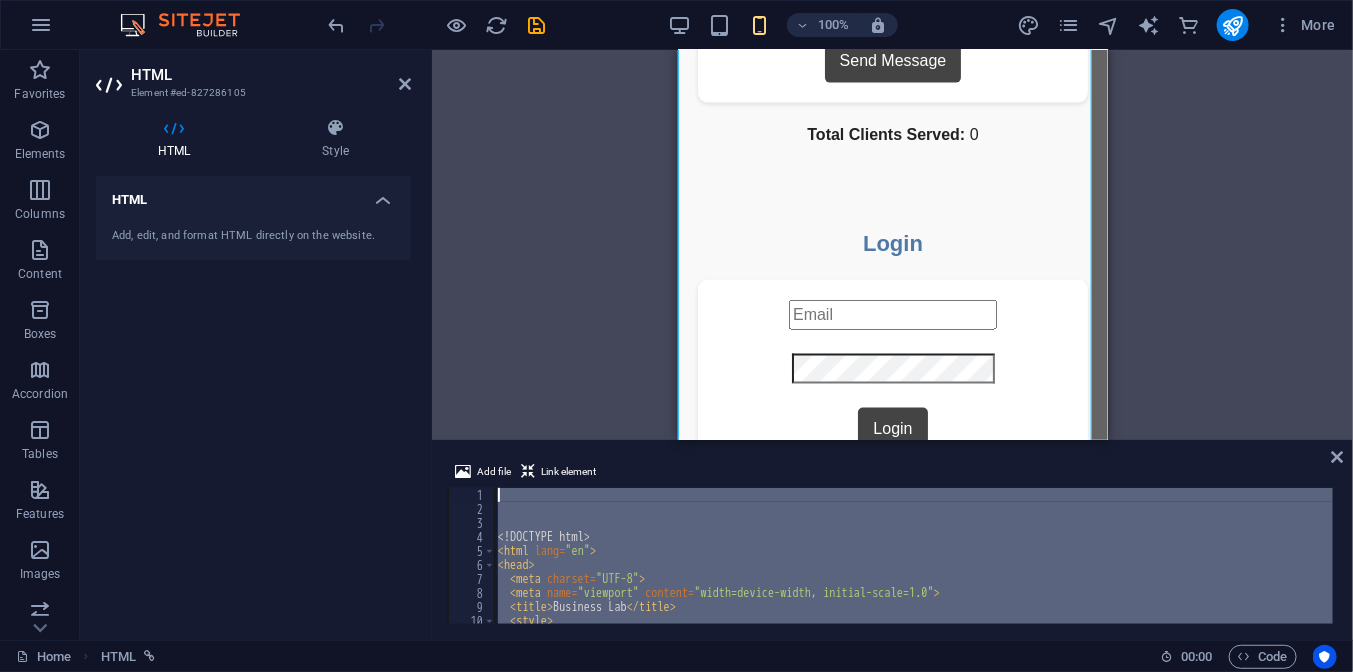 drag, startPoint x: 546, startPoint y: 600, endPoint x: 506, endPoint y: 454, distance: 151.38031 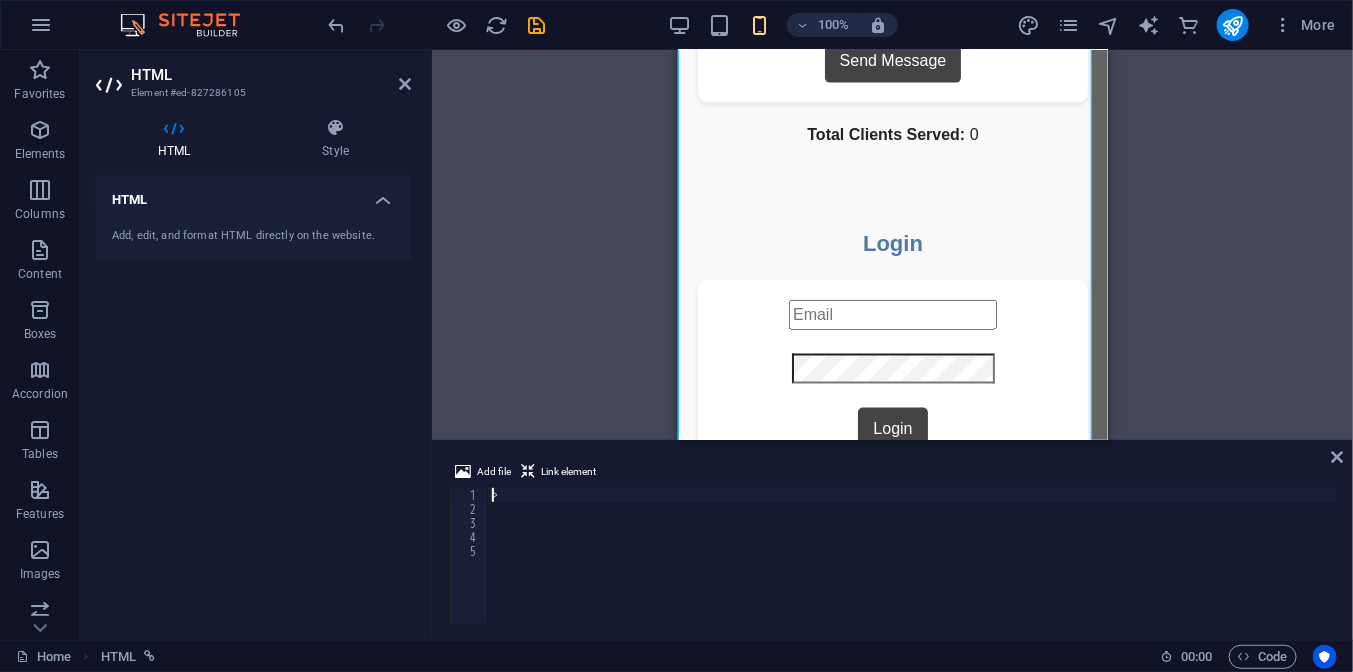 scroll, scrollTop: 0, scrollLeft: 0, axis: both 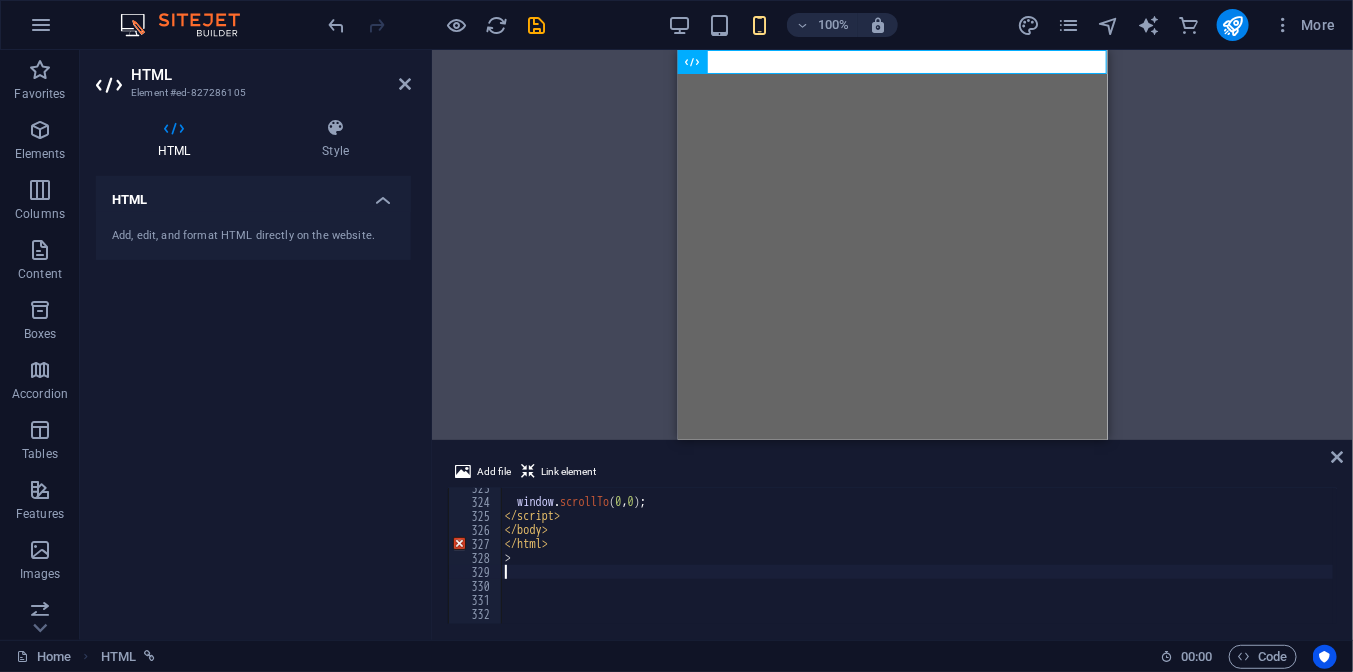 click on "window . scrollTo ( 0 , 0 ) ; </ script > </ body > </ html > >" at bounding box center [953, 561] 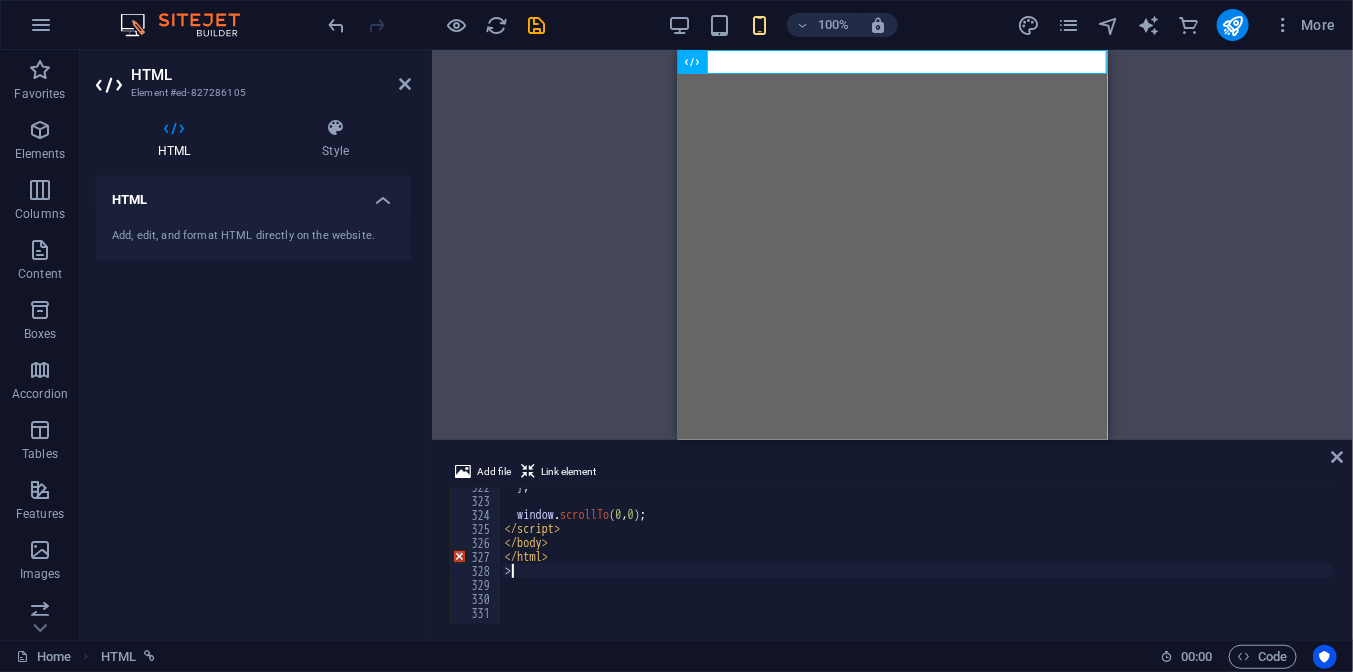 scroll, scrollTop: 4501, scrollLeft: 0, axis: vertical 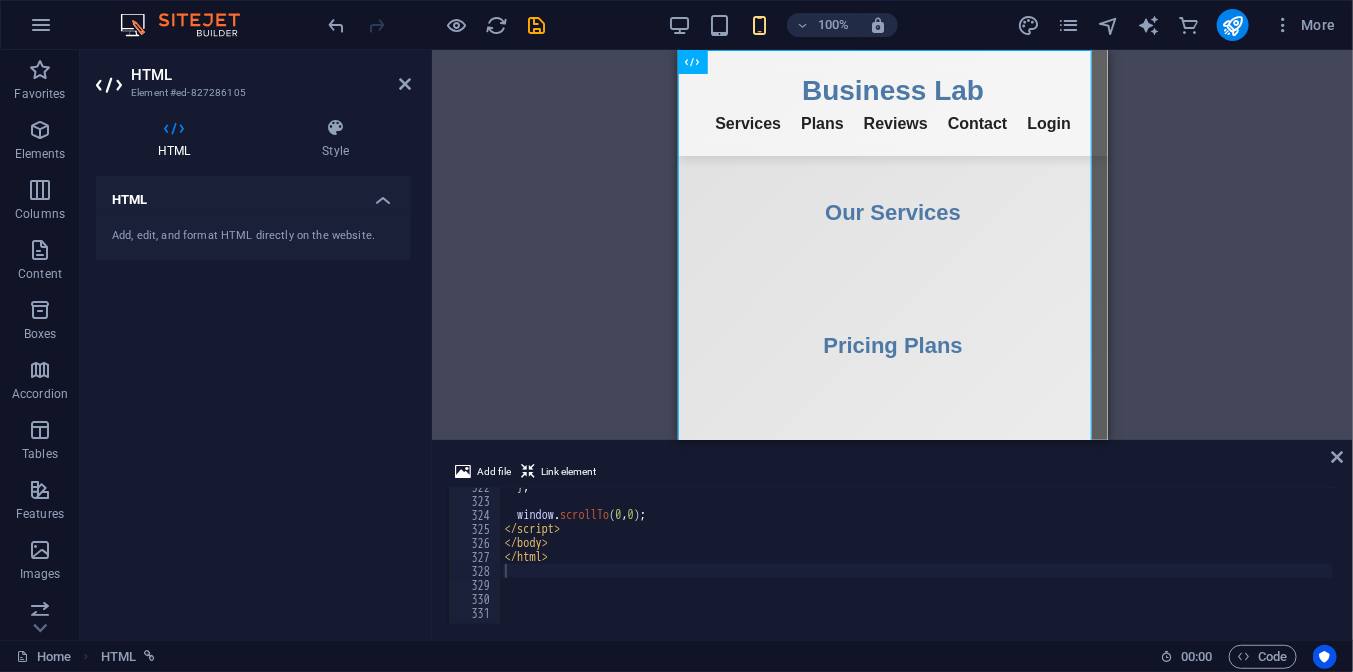 click on "322 323 324 325 326 327 328 329 330 331    } ;    window . scrollTo ( 0 , 0 ) ; </ script > </ body > </ html >     הההההההההההההההההההההההההההההההההההההההההההההההההההההההההההההההההההההההההההההההההההההההההההההההההההההההההההההההההההההההההההההההההההההההההההההההההההההההההההההההההההההההההההההההההההההההההההההההההההההההההההההההההההההההההההההההההההההההההההההההההההההההההההההההה XXXXXXXXXXXXXXXXXXXXXXXXXXXXXXXXXXXXXXXXXXXXXXXXXXXXXXXXXXXXXXXXXXXXXXXXXXXXXXXXXXXXXXXXXXXXXXXXXXXXXXXXXXXXXXXXXXXXXXXXXXXXXXXXXXXXXXXXXXXXXXXXXXXXXXXXXXXXXXXXXXXXXXXXXXXXXXXXXXXXXXXXXXXXXXXXXXXXXXXXXXXXXXXXXXXXXXXXXXXXXXXXXXXXXXXXXXXXXXXXXXXXXXXXXXXXXXXX" at bounding box center [892, 556] 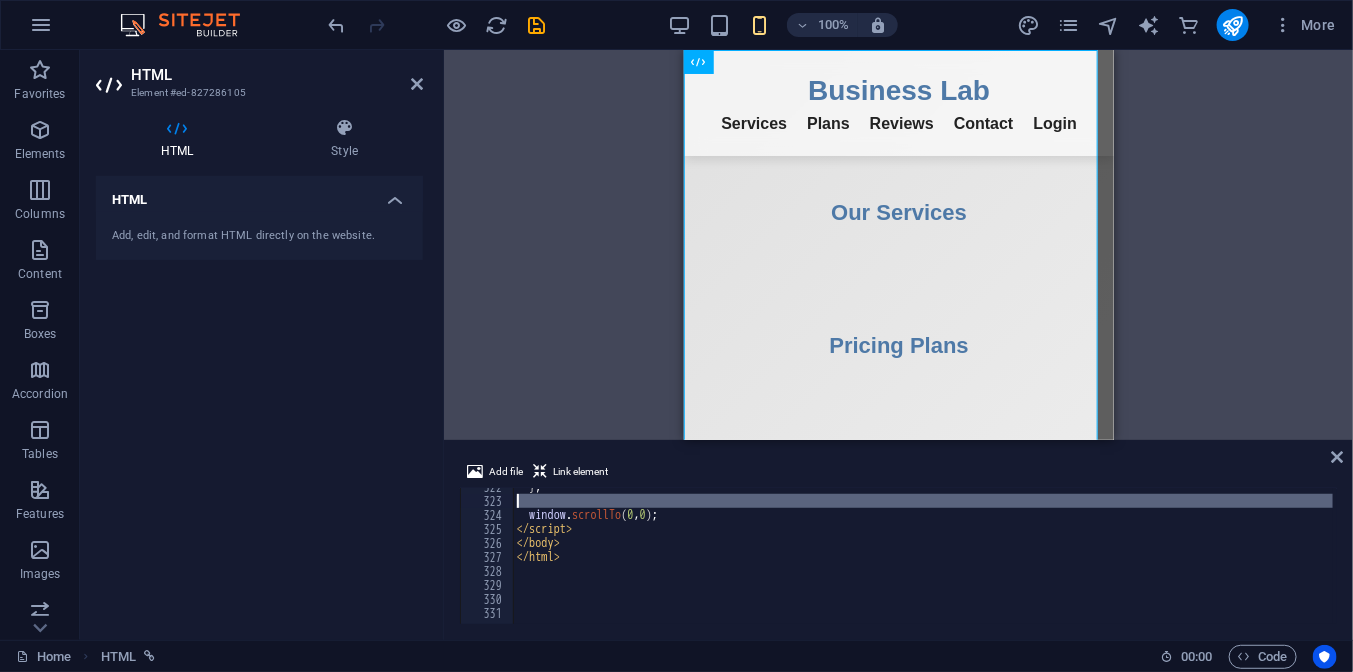 drag, startPoint x: 426, startPoint y: 491, endPoint x: 450, endPoint y: 489, distance: 24.083189 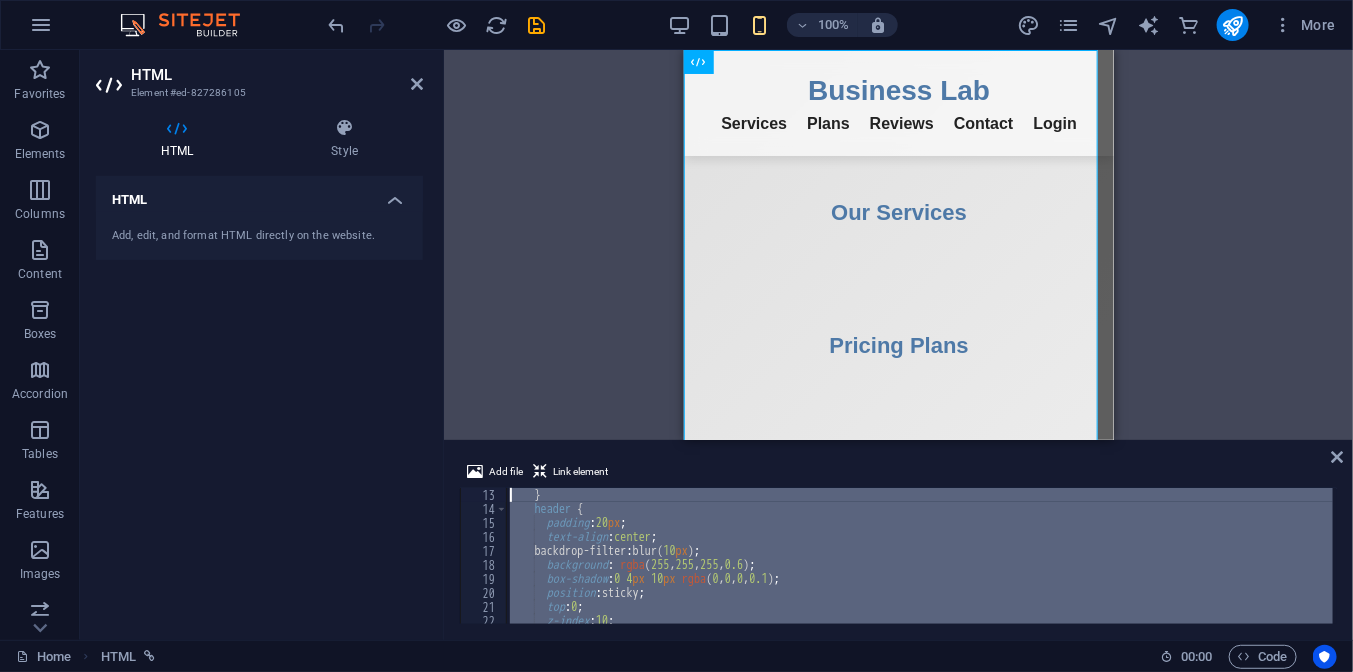 scroll, scrollTop: 0, scrollLeft: 0, axis: both 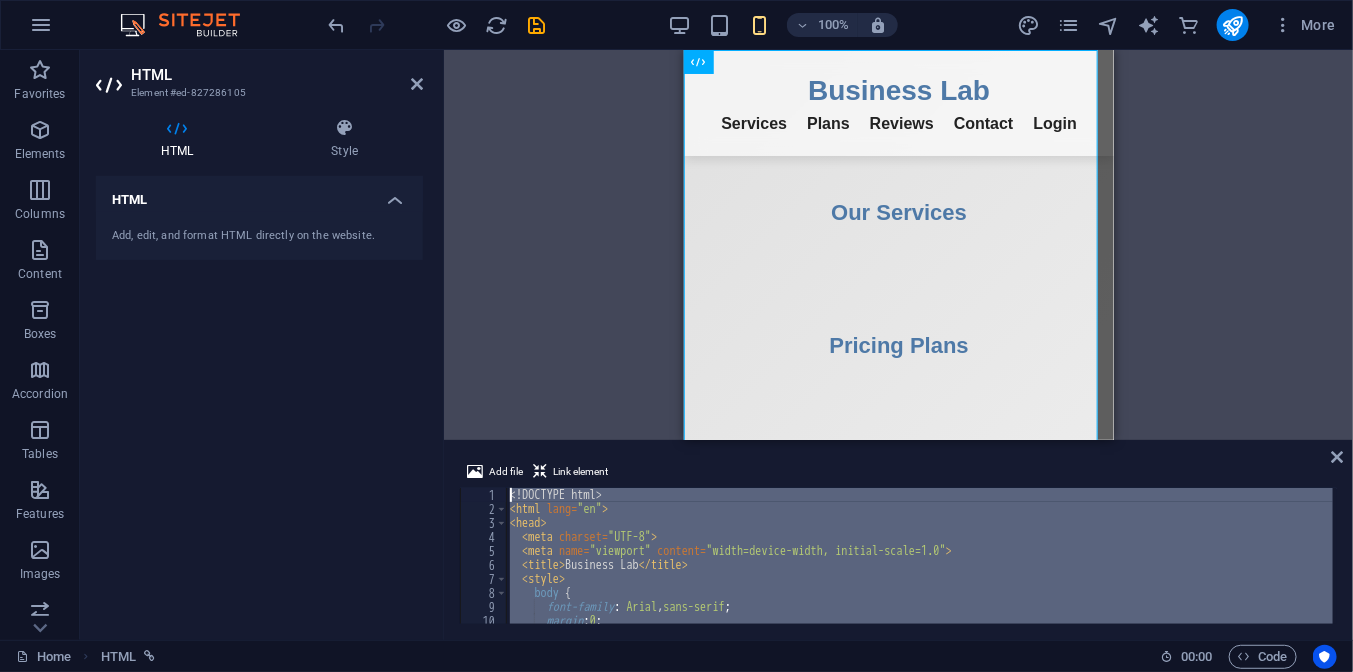drag, startPoint x: 577, startPoint y: 556, endPoint x: 328, endPoint y: 350, distance: 323.16714 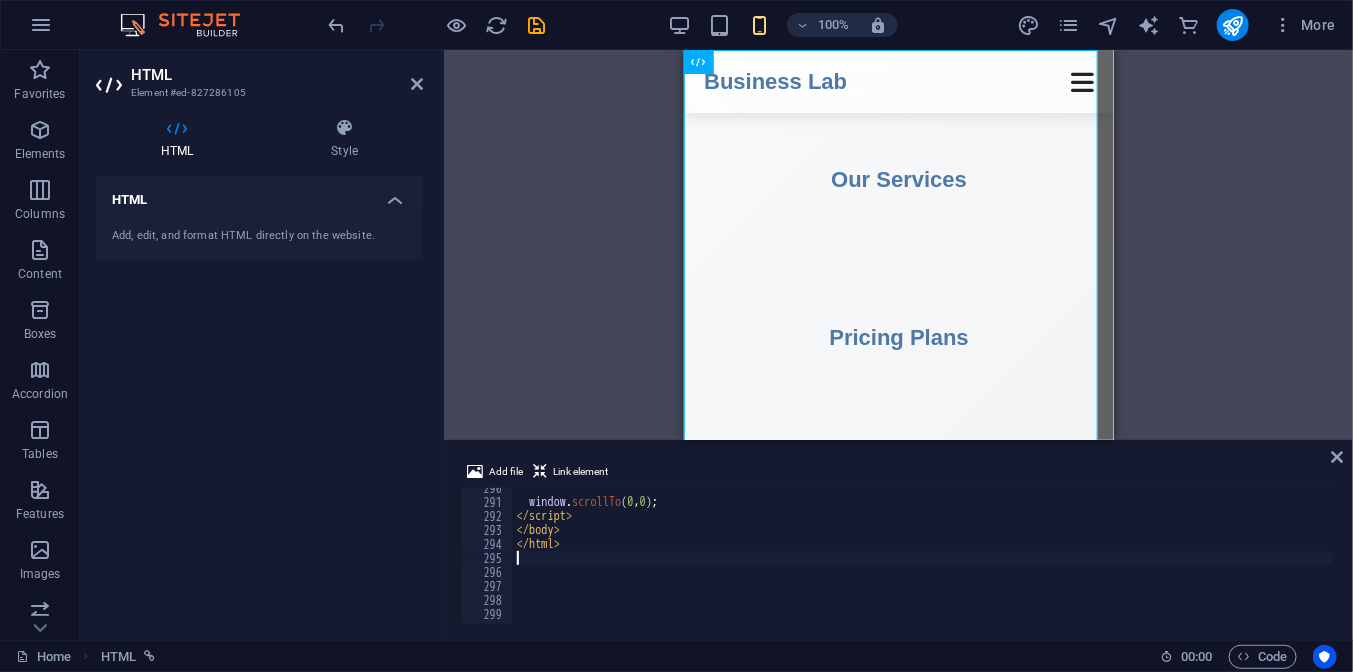 scroll, scrollTop: 4053, scrollLeft: 0, axis: vertical 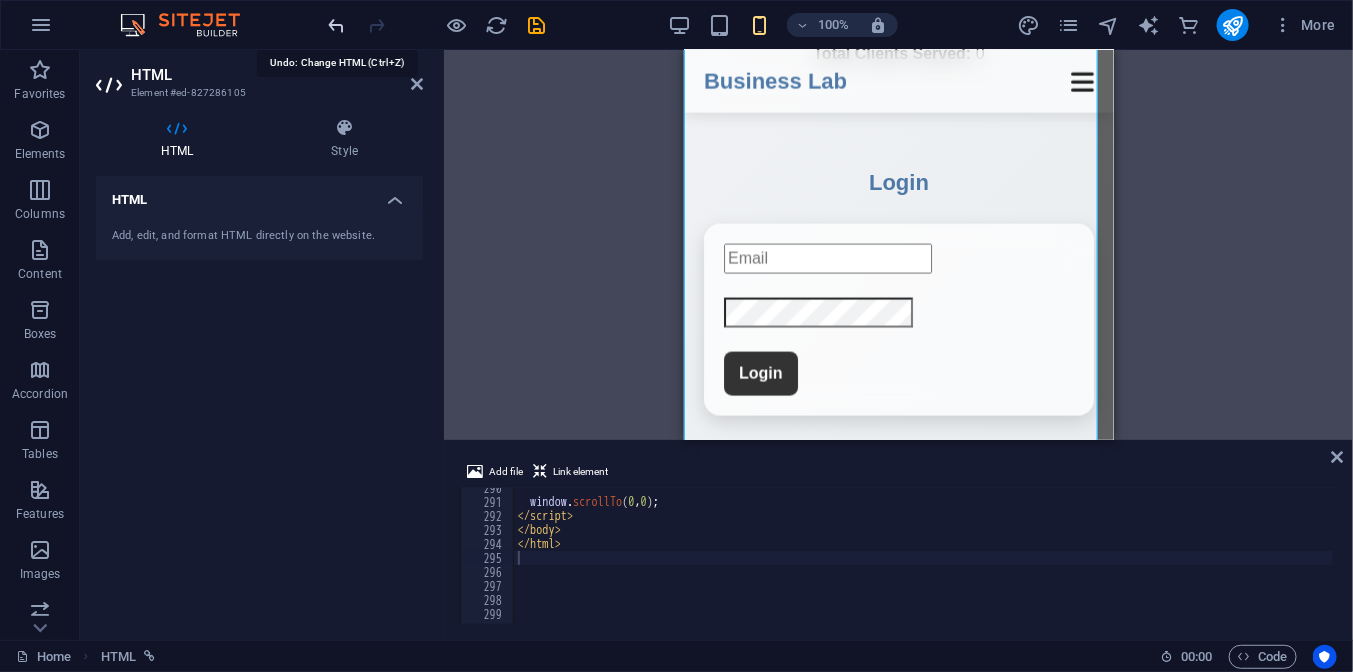 click at bounding box center [337, 25] 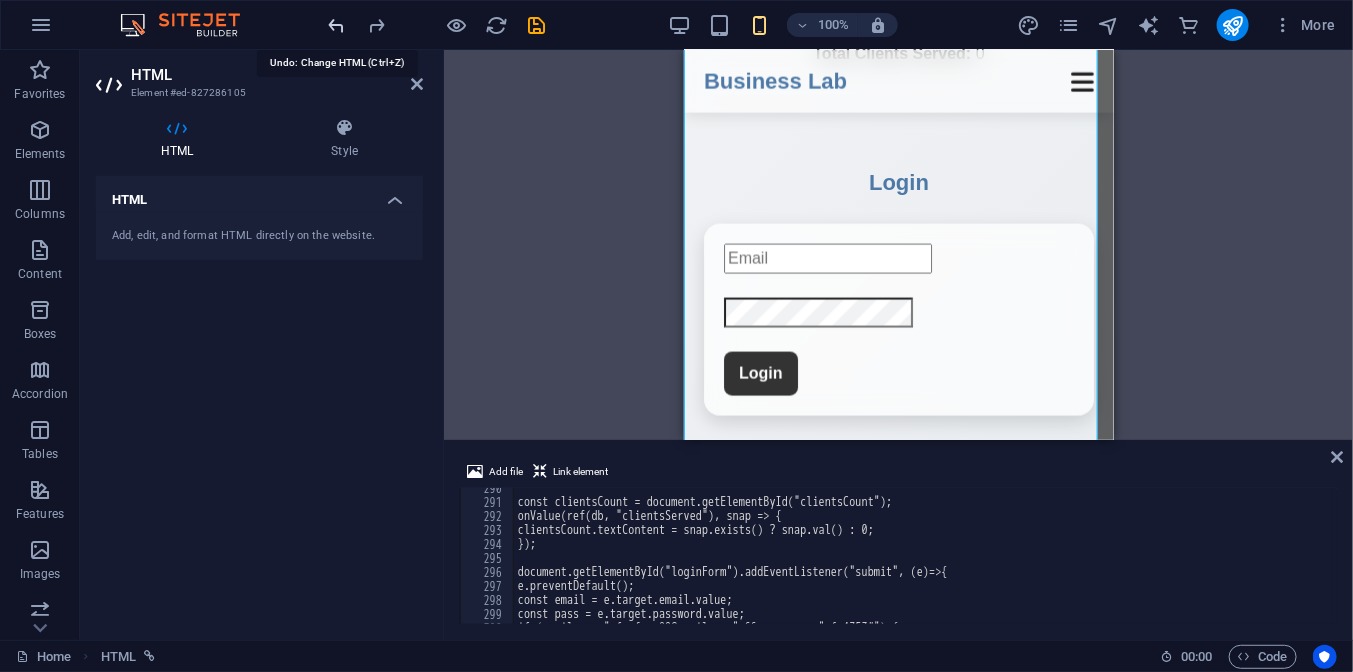 click at bounding box center (337, 25) 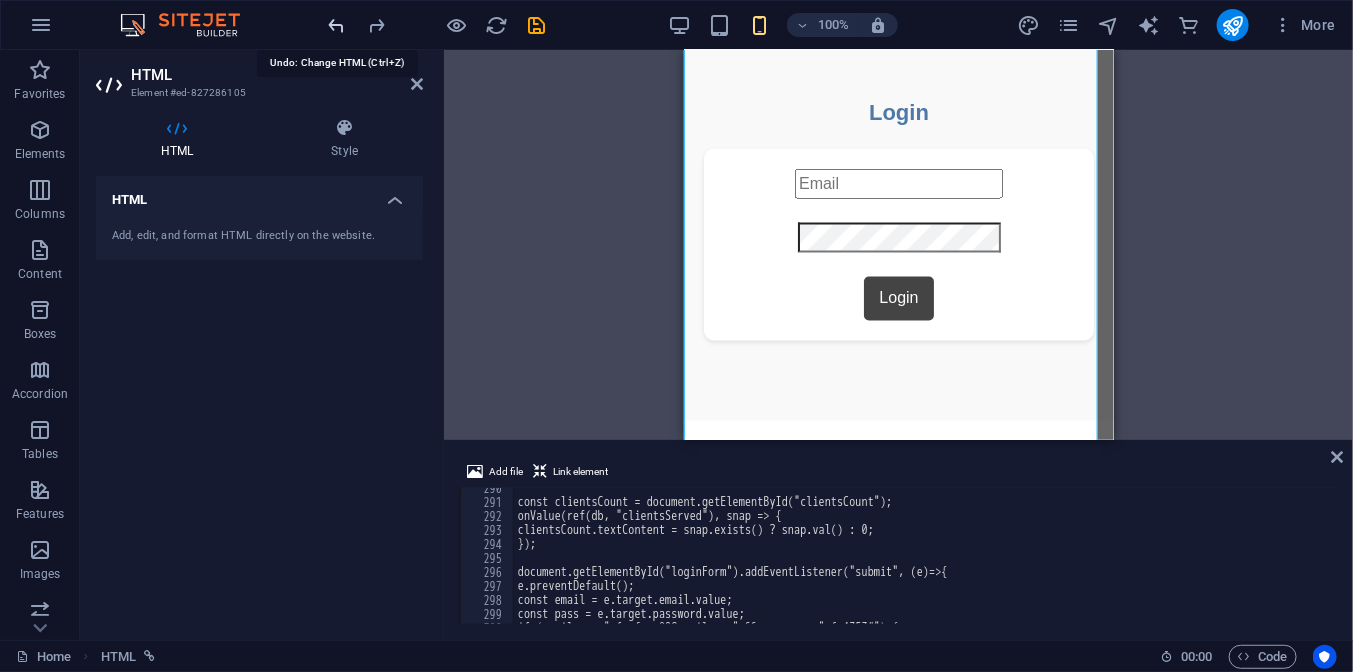 scroll, scrollTop: 3872, scrollLeft: 0, axis: vertical 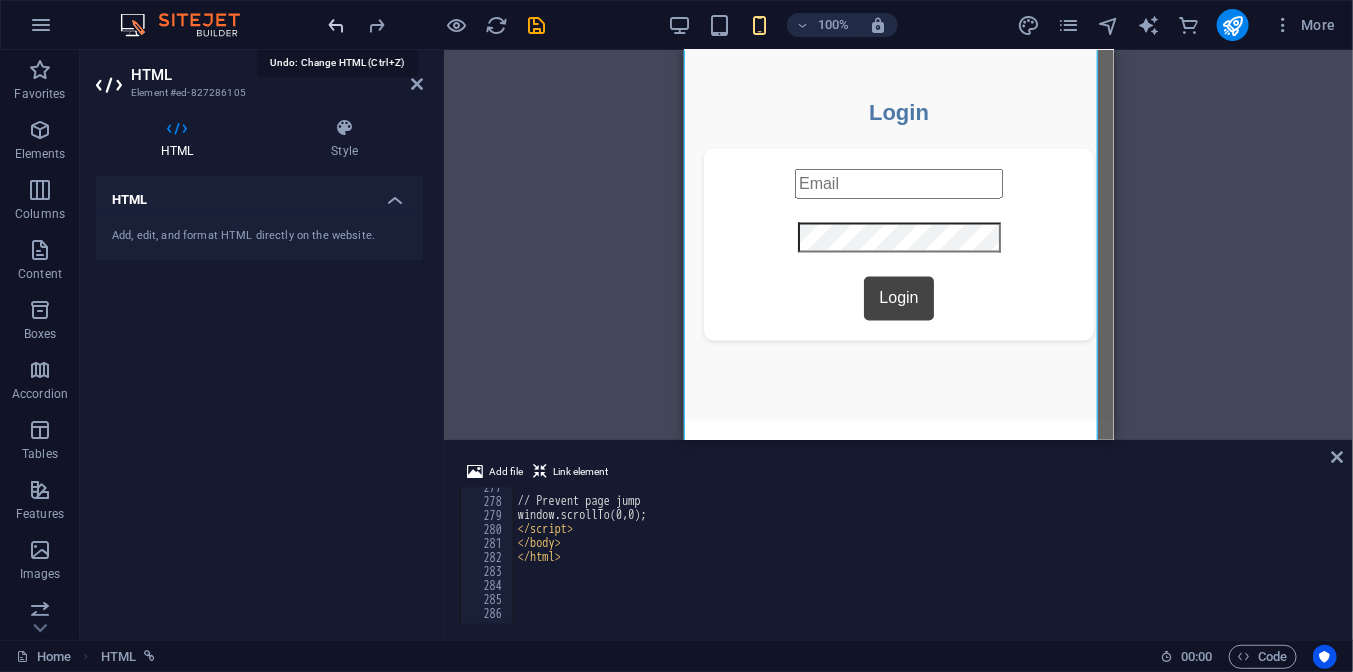 click at bounding box center [337, 25] 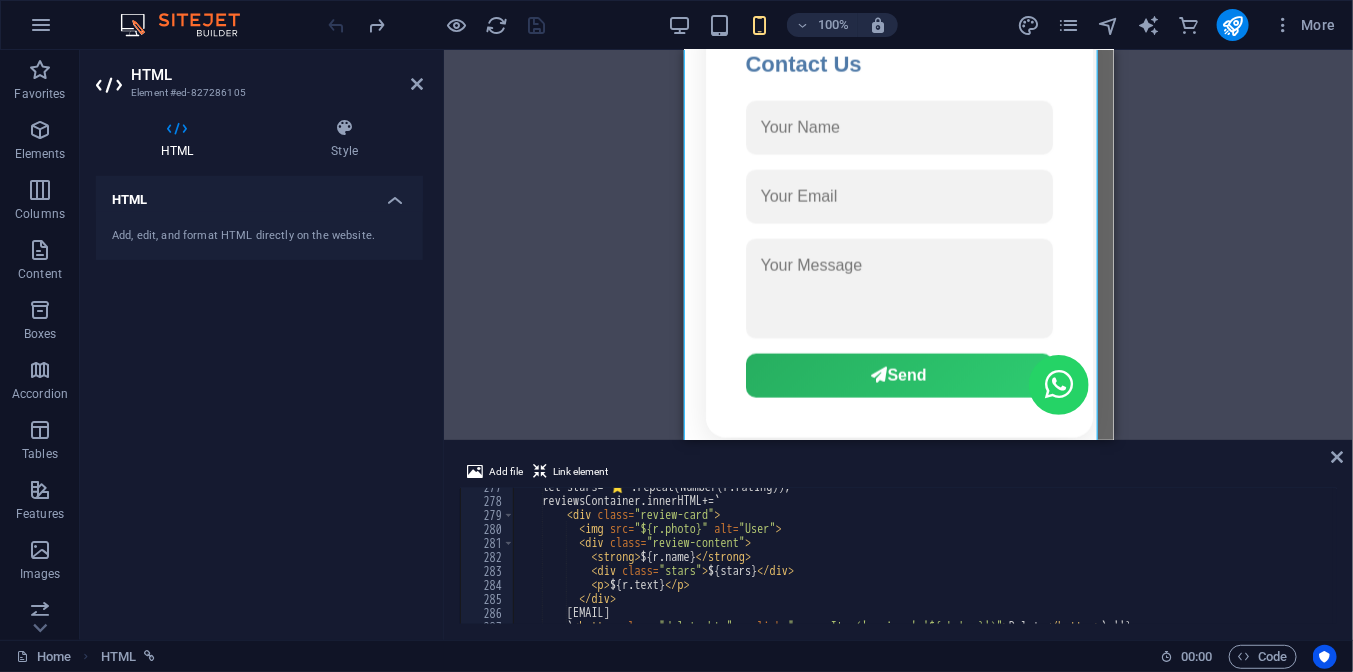click at bounding box center [437, 25] 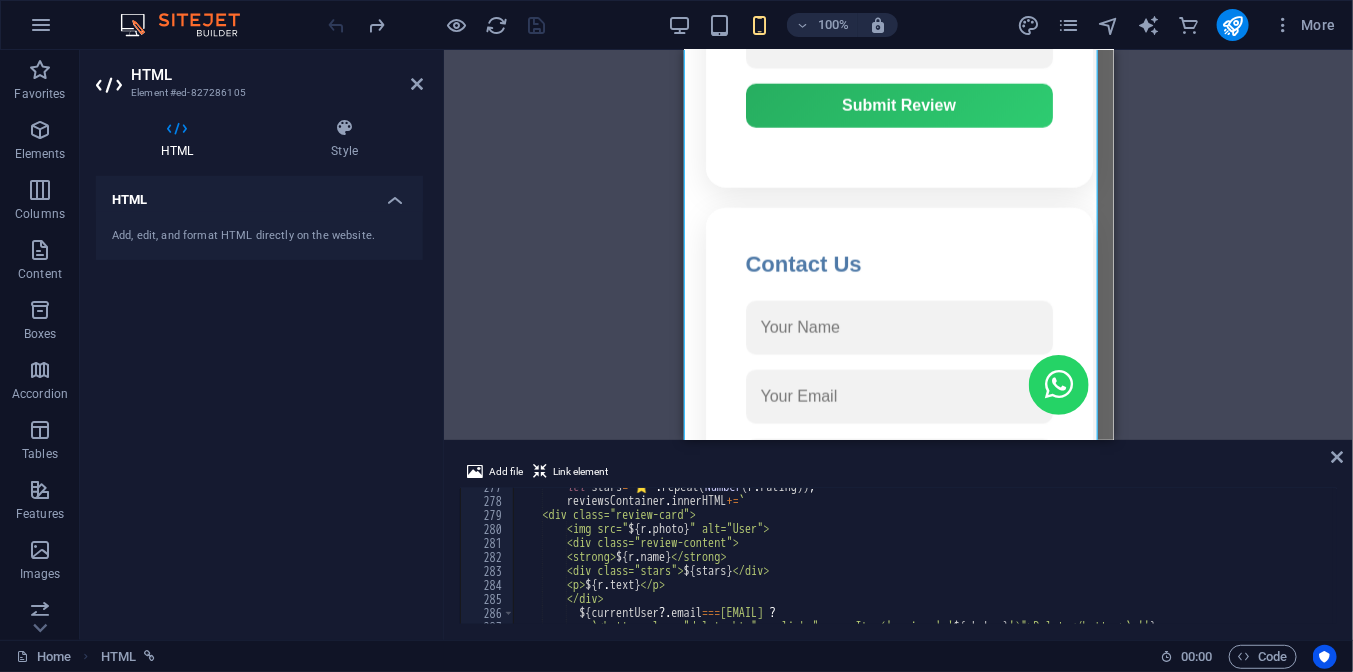 scroll, scrollTop: 770, scrollLeft: 0, axis: vertical 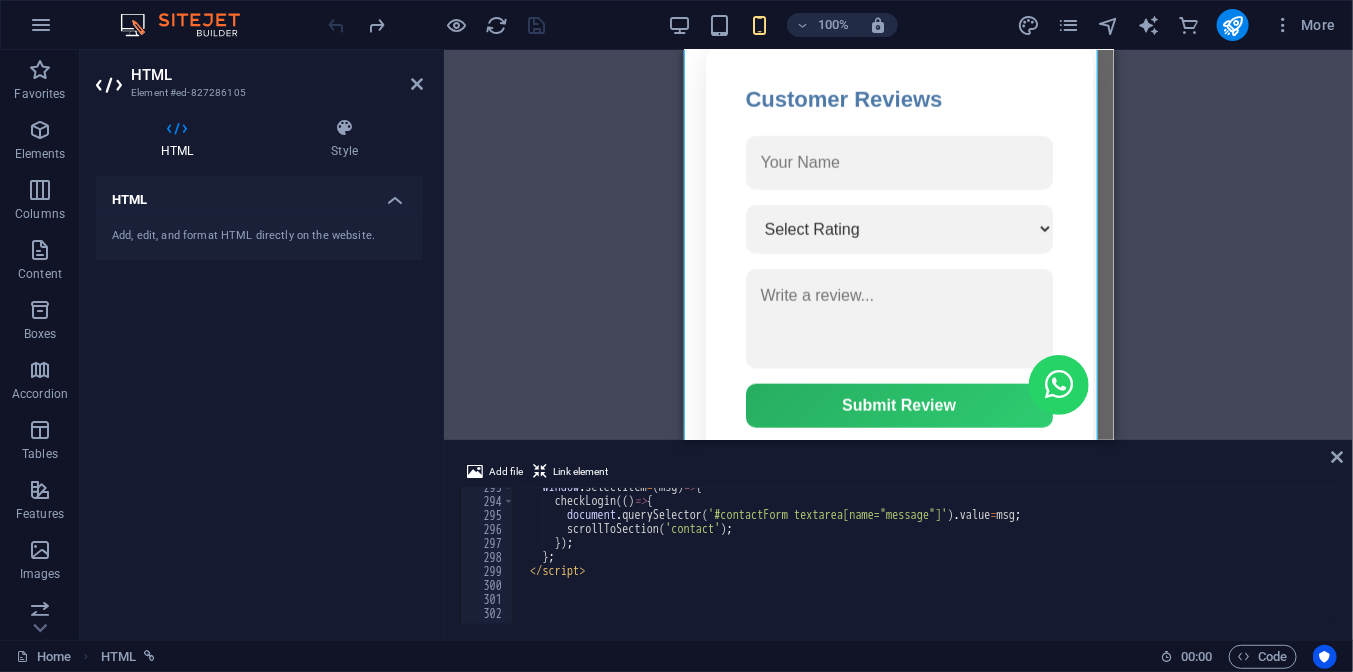 click at bounding box center (417, 84) 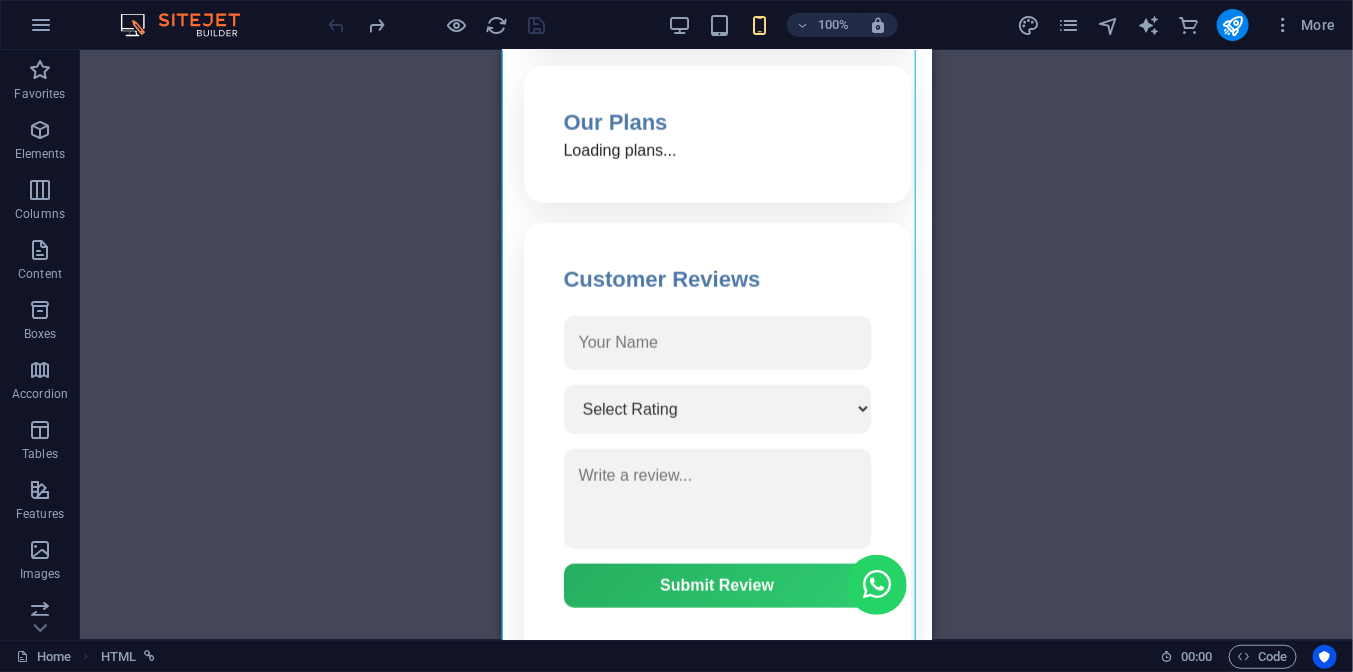 scroll, scrollTop: 950, scrollLeft: 0, axis: vertical 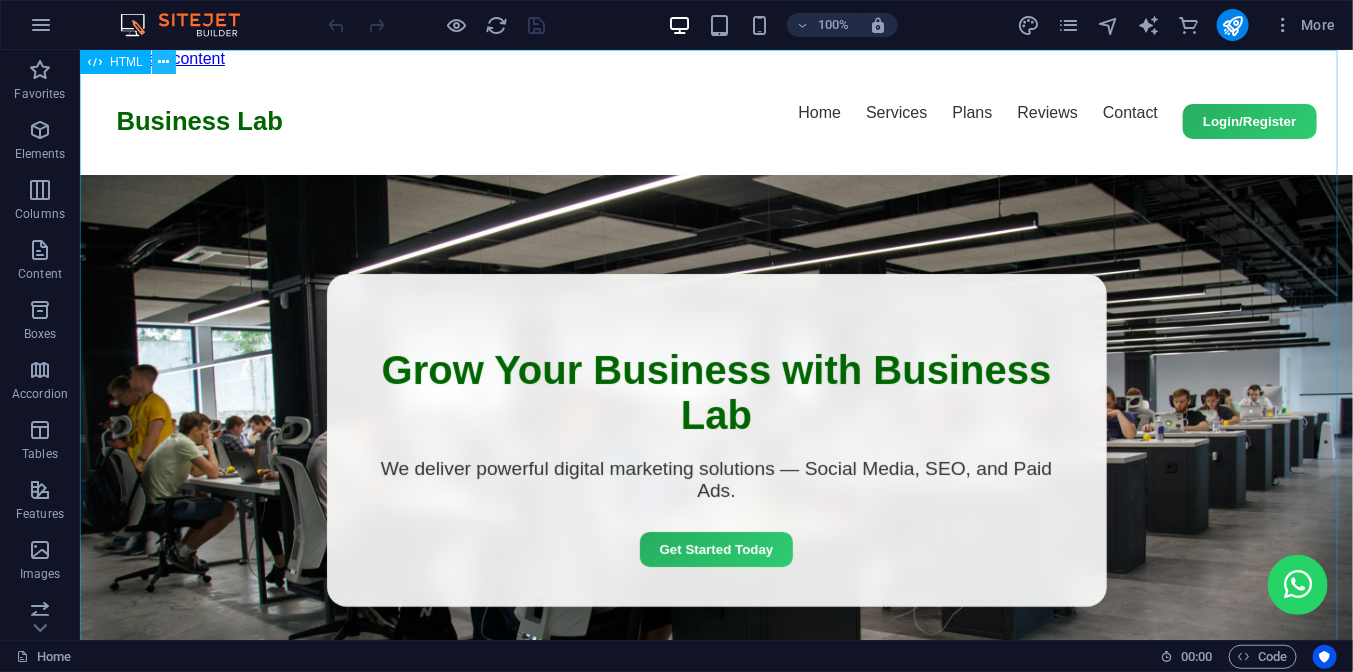 click at bounding box center [164, 62] 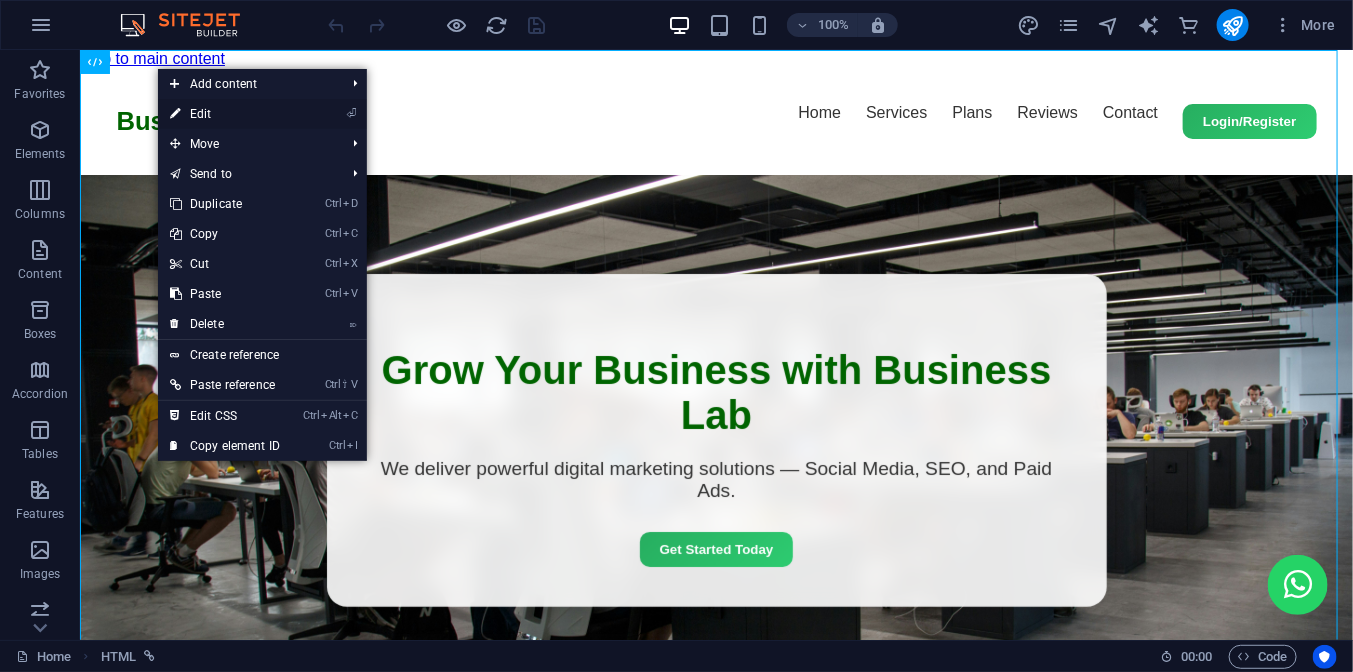 click on "⏎  Edit" at bounding box center [225, 114] 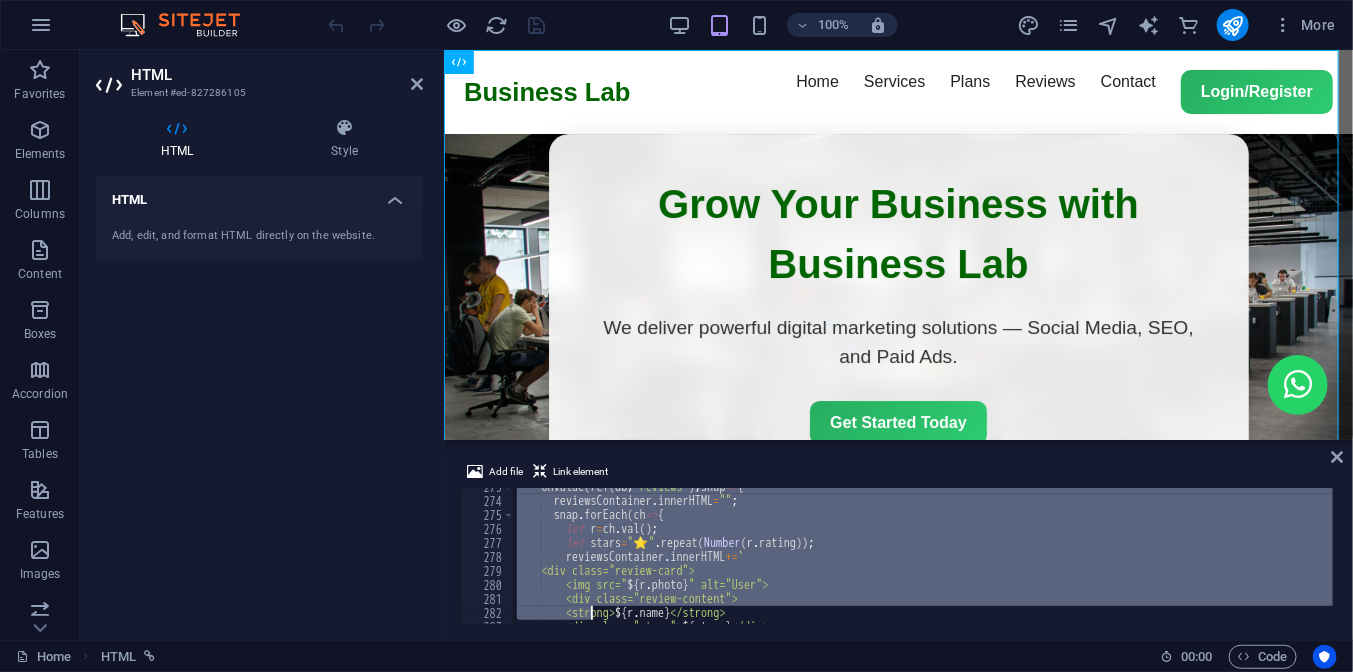 type on "});
};" 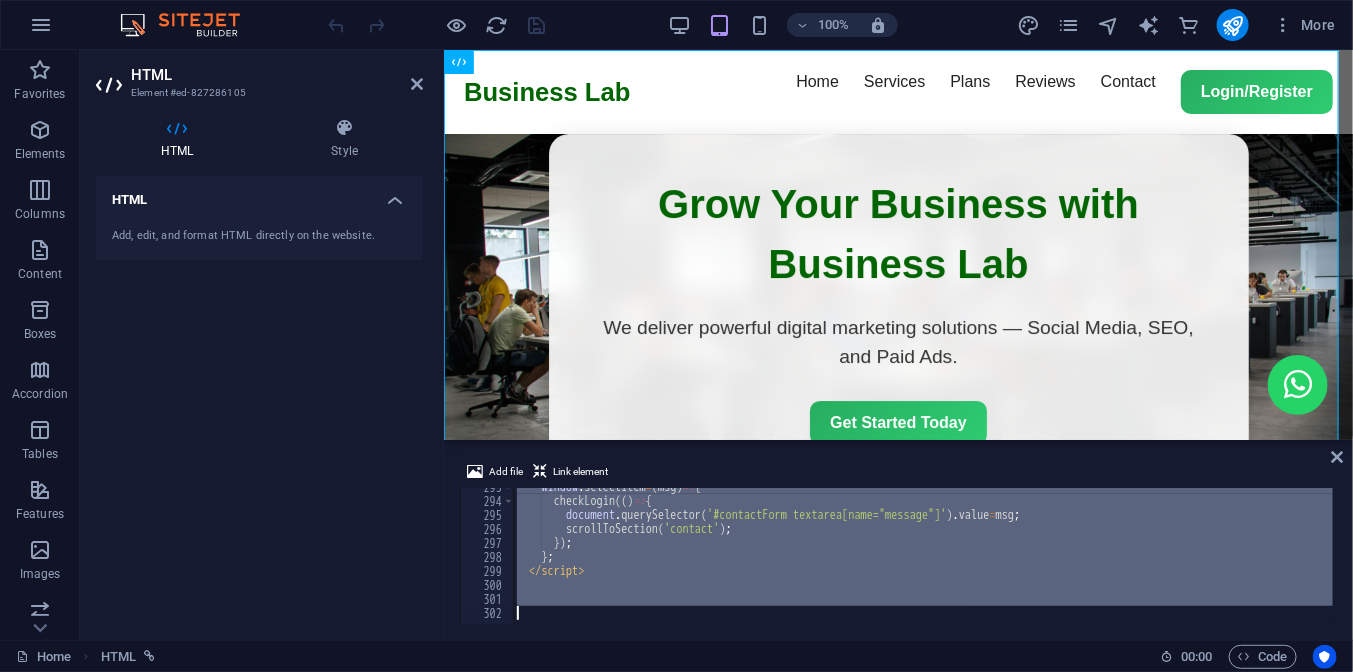 scroll, scrollTop: 4096, scrollLeft: 0, axis: vertical 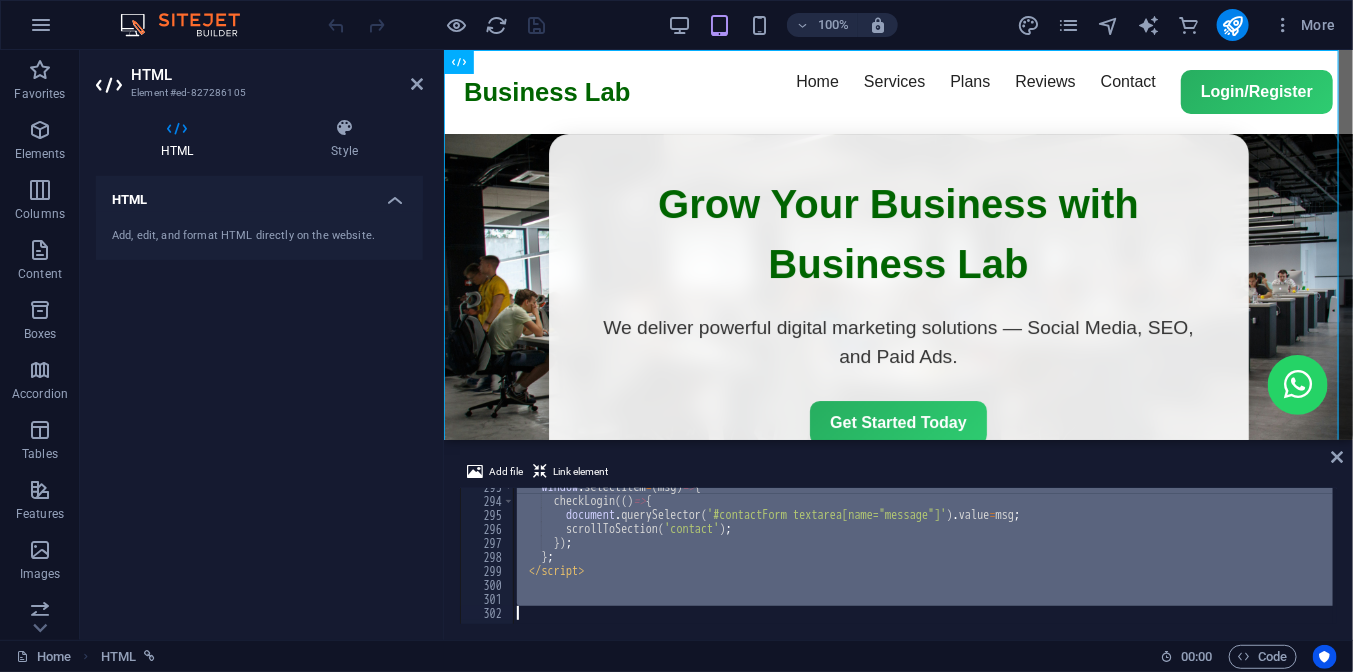 type 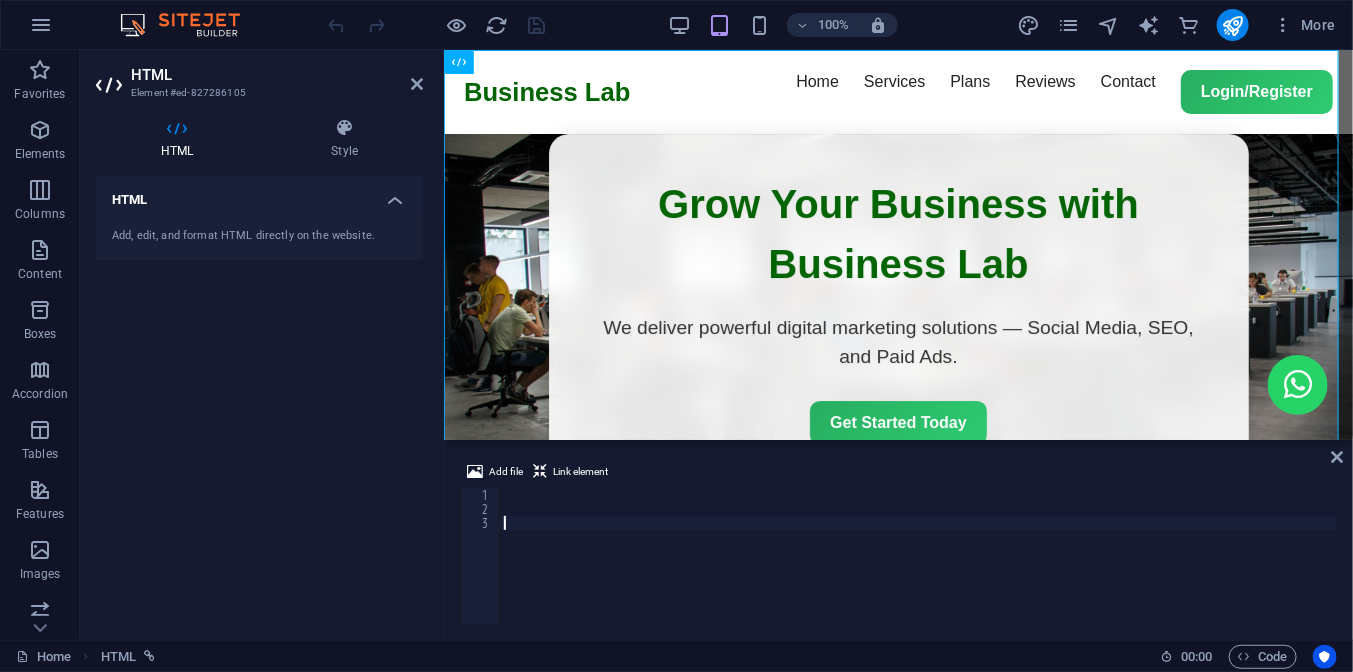 scroll, scrollTop: 4288, scrollLeft: 0, axis: vertical 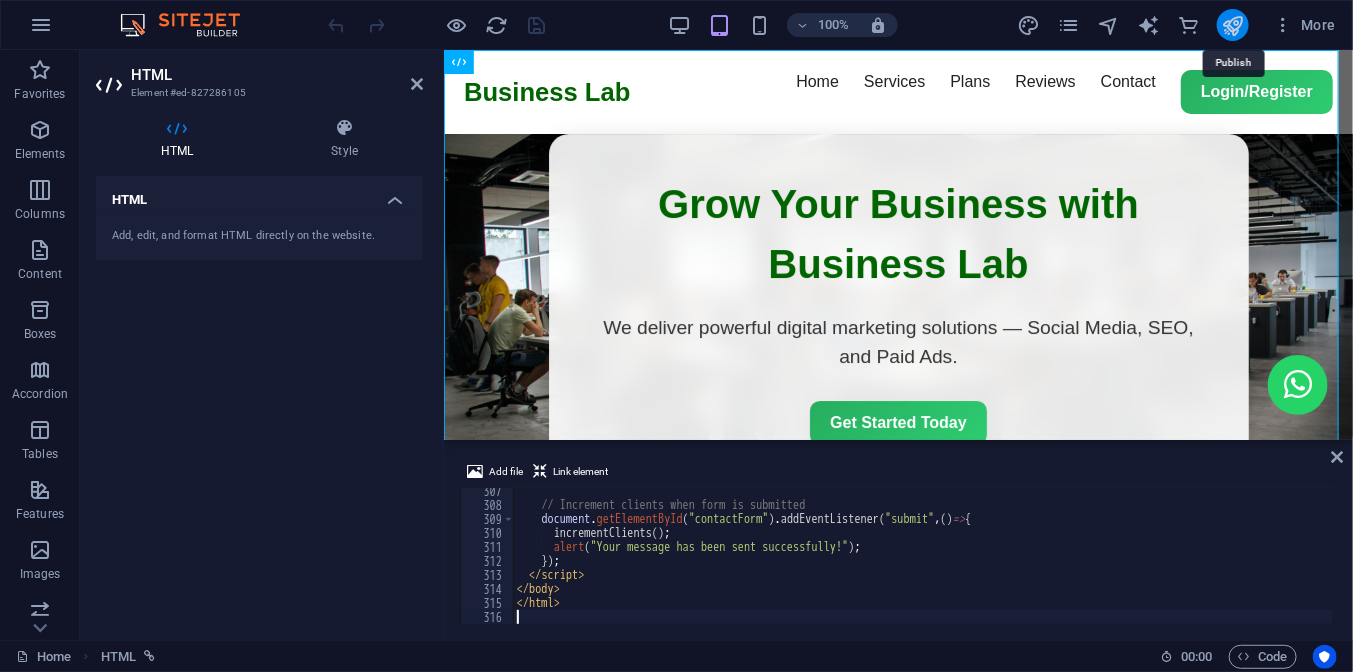 click at bounding box center [1232, 25] 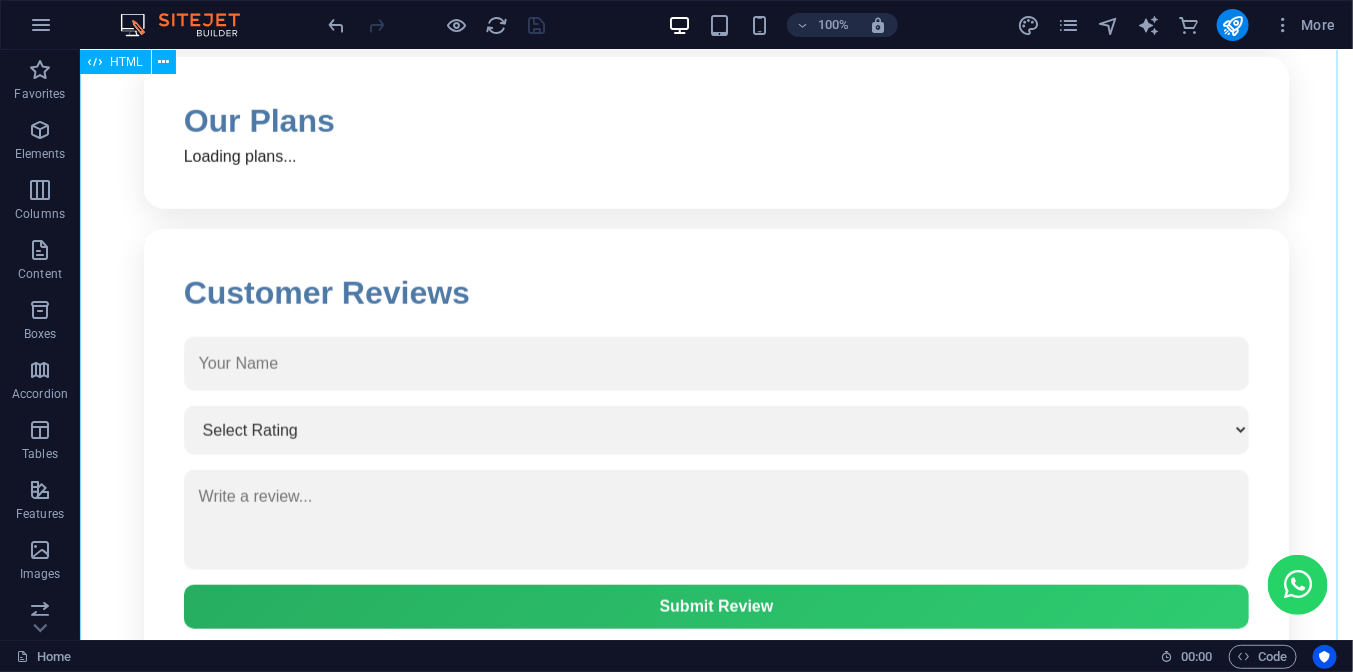 scroll, scrollTop: 852, scrollLeft: 0, axis: vertical 